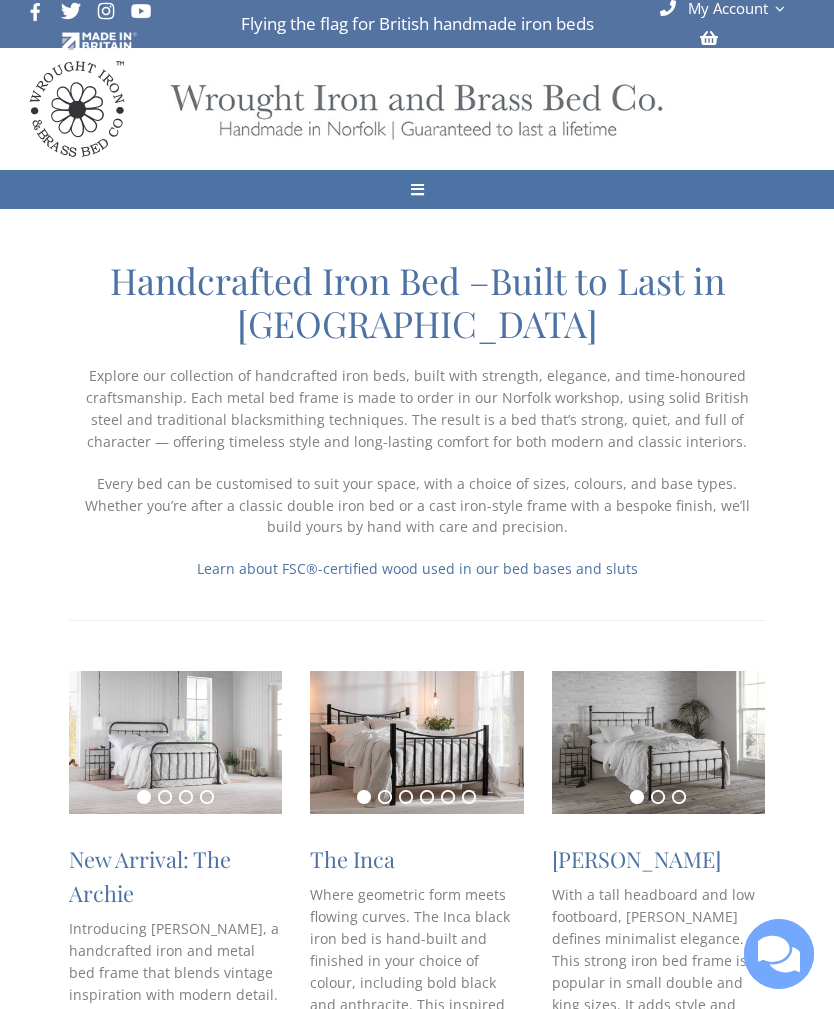 scroll, scrollTop: 0, scrollLeft: 0, axis: both 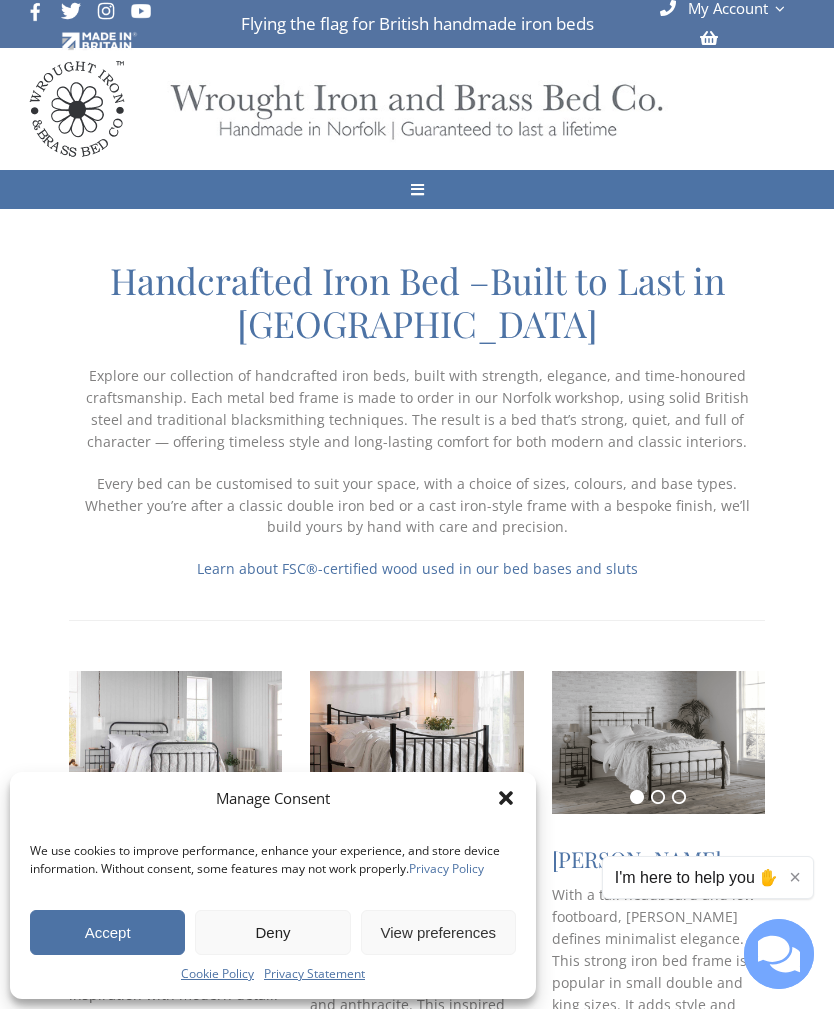 click 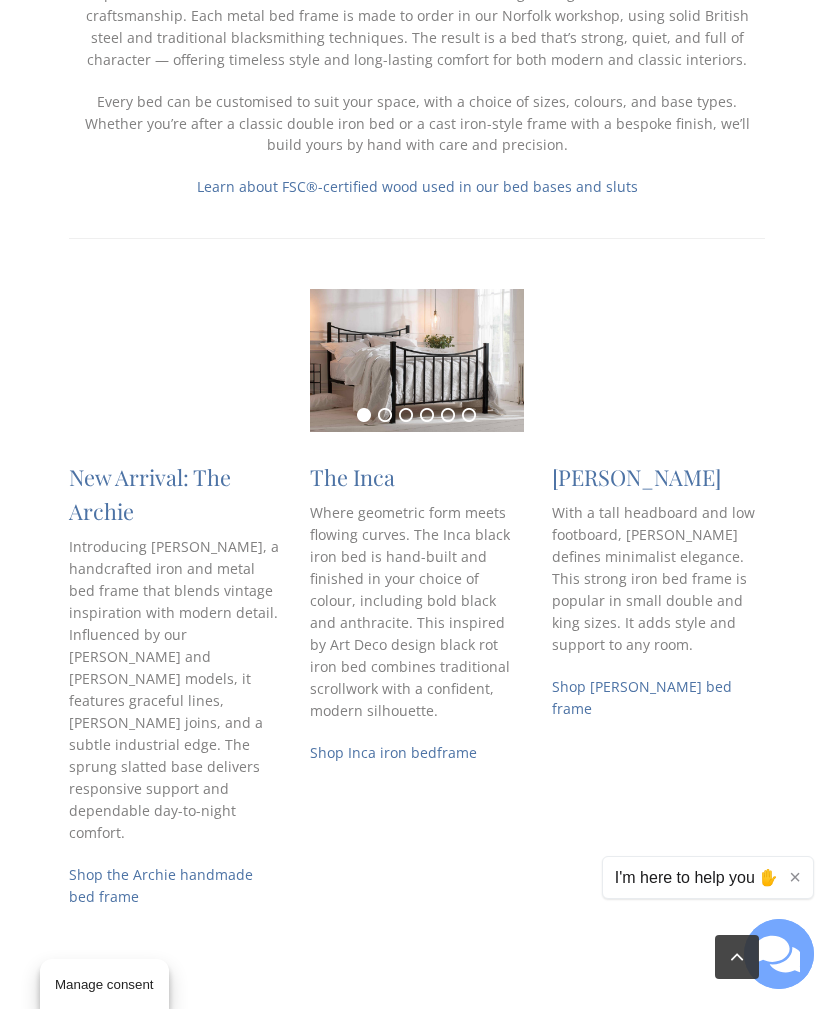 scroll, scrollTop: 381, scrollLeft: 0, axis: vertical 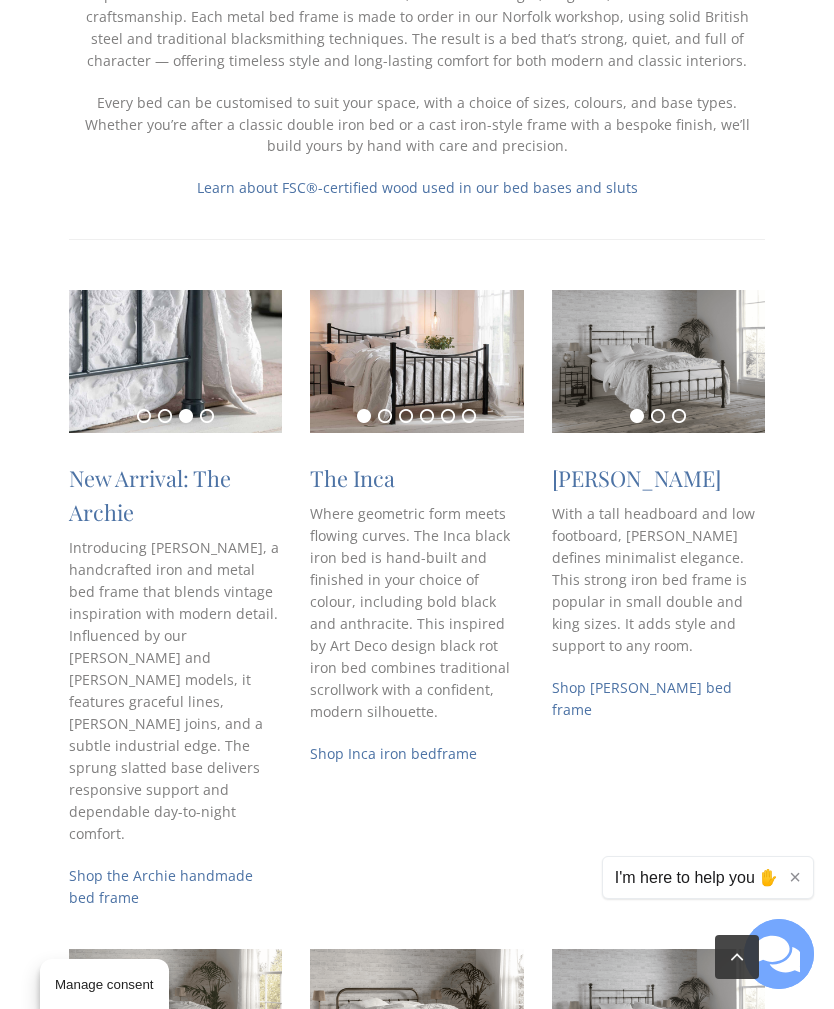 click on "Introducing [PERSON_NAME], a handcrafted iron and metal bed frame that blends vintage inspiration with modern detail. Influenced by our [PERSON_NAME] and [PERSON_NAME] models, it features graceful lines, [PERSON_NAME] joins, and a subtle industrial edge. The sprung slatted base delivers responsive support and dependable day-to-night comfort." at bounding box center (176, 691) 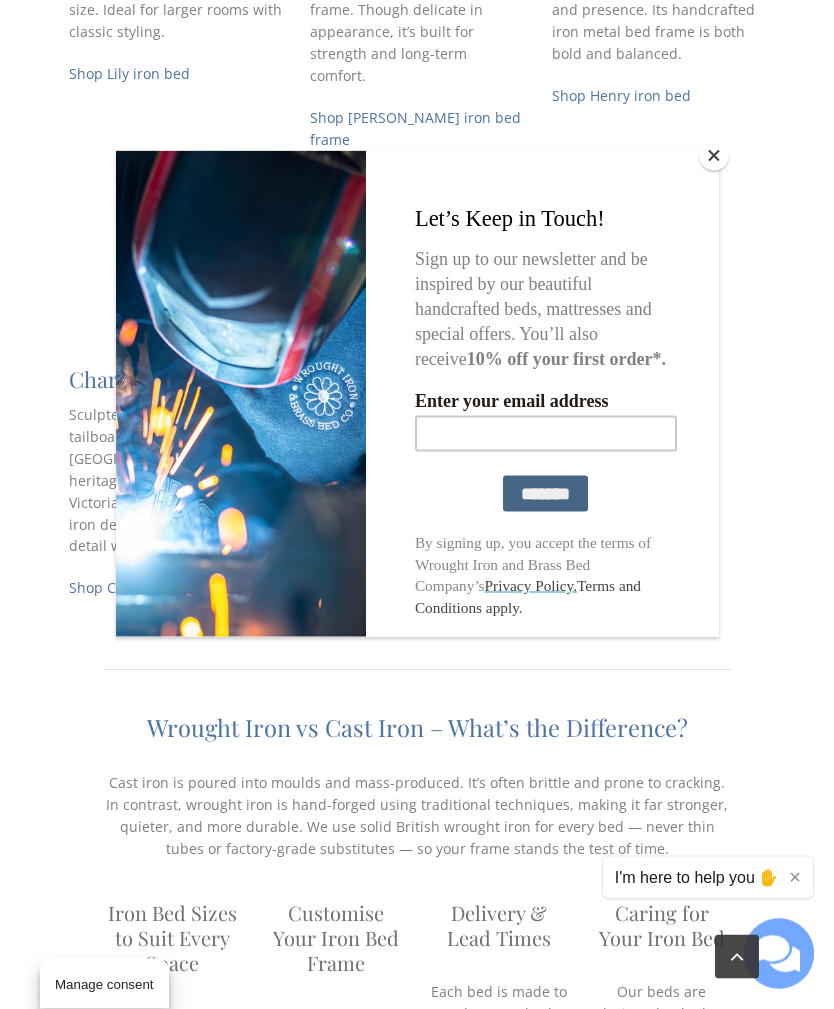 scroll, scrollTop: 2123, scrollLeft: 0, axis: vertical 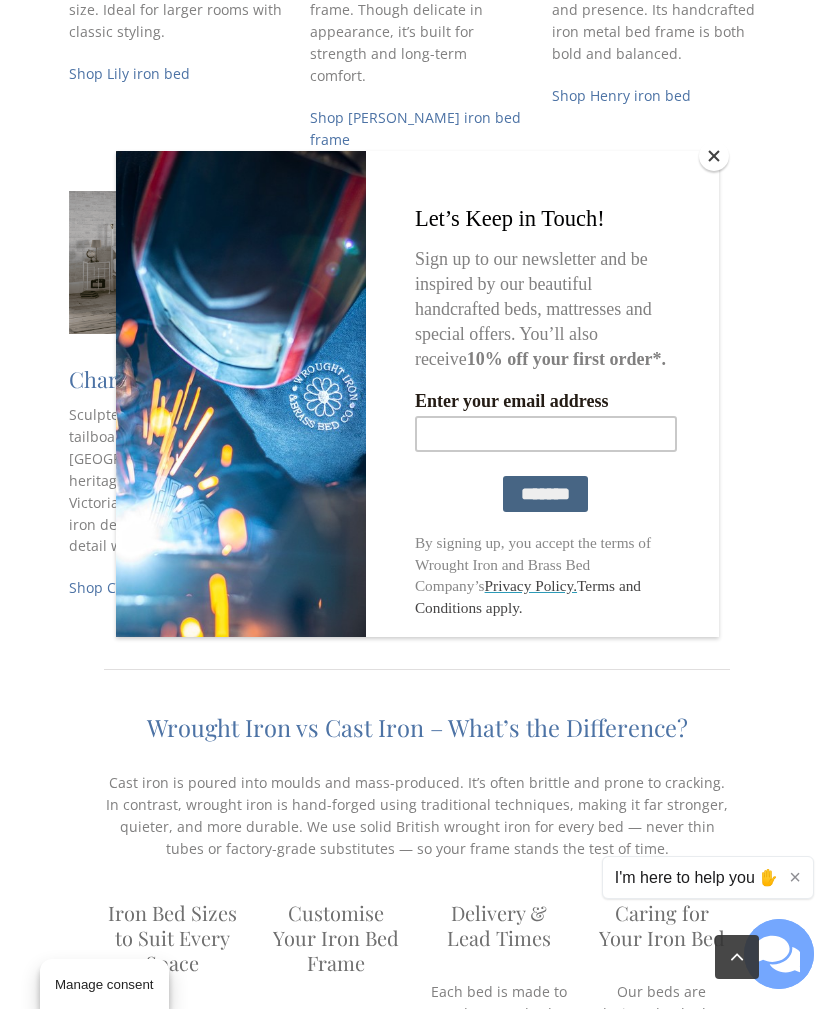 click at bounding box center (714, 156) 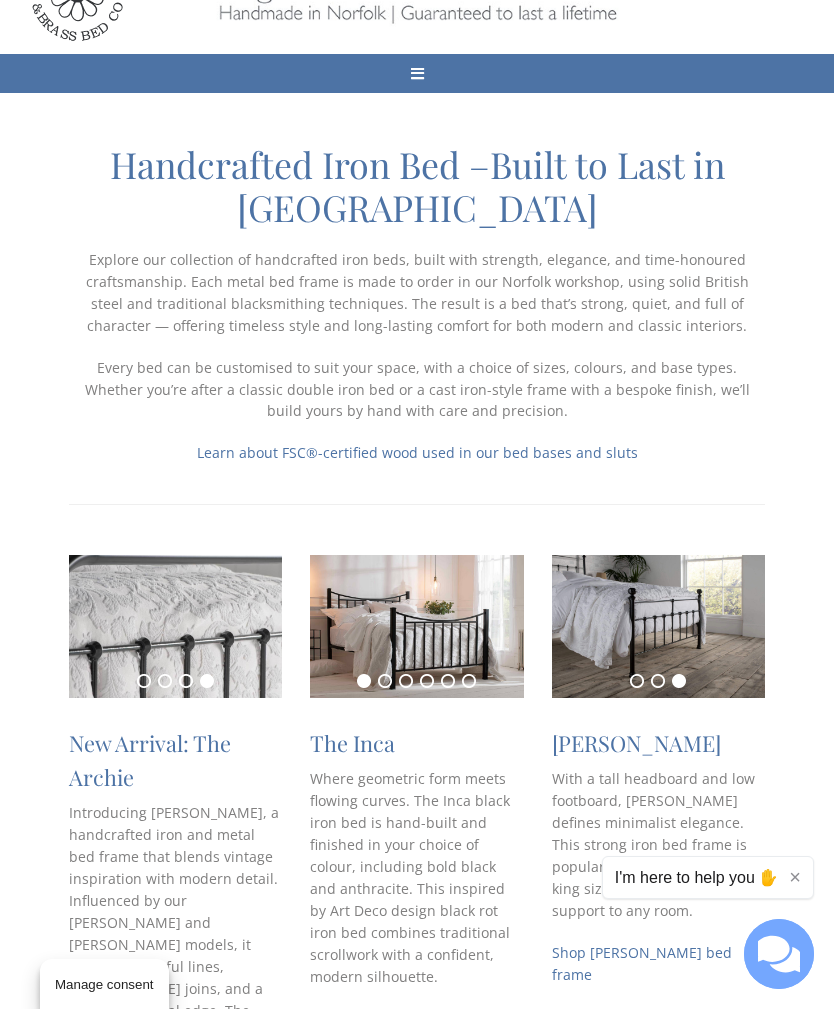 scroll, scrollTop: 0, scrollLeft: 0, axis: both 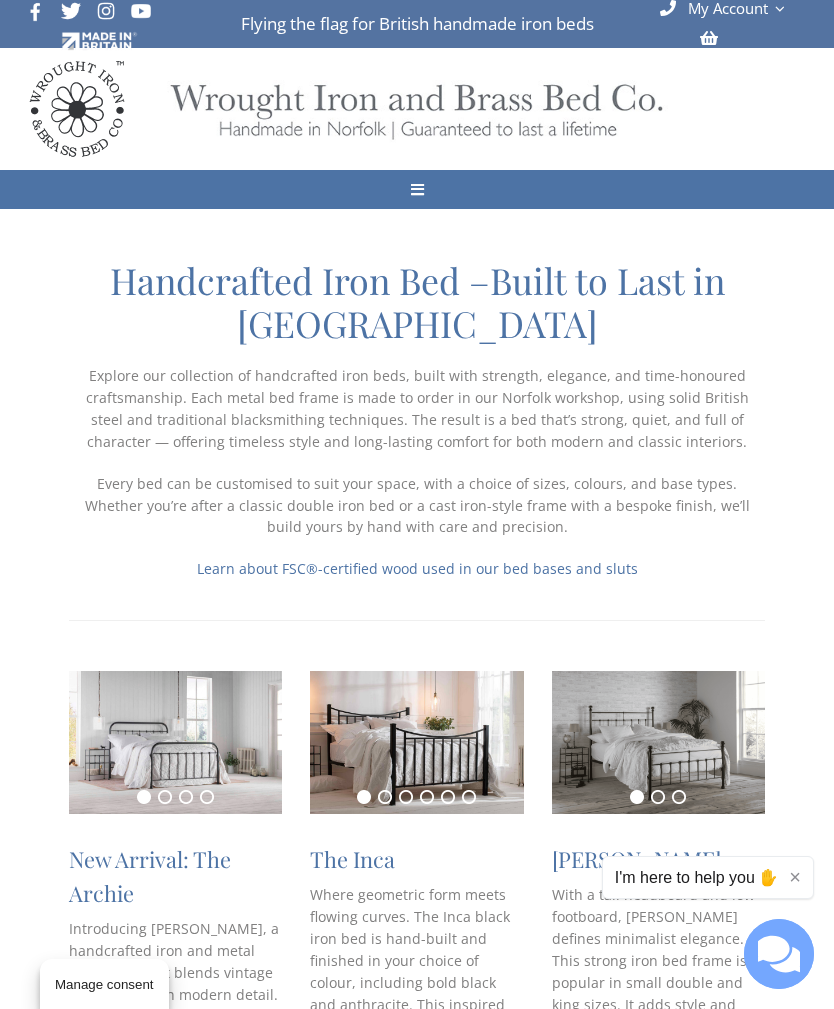 click on "Toggle Navigation" at bounding box center [417, 189] 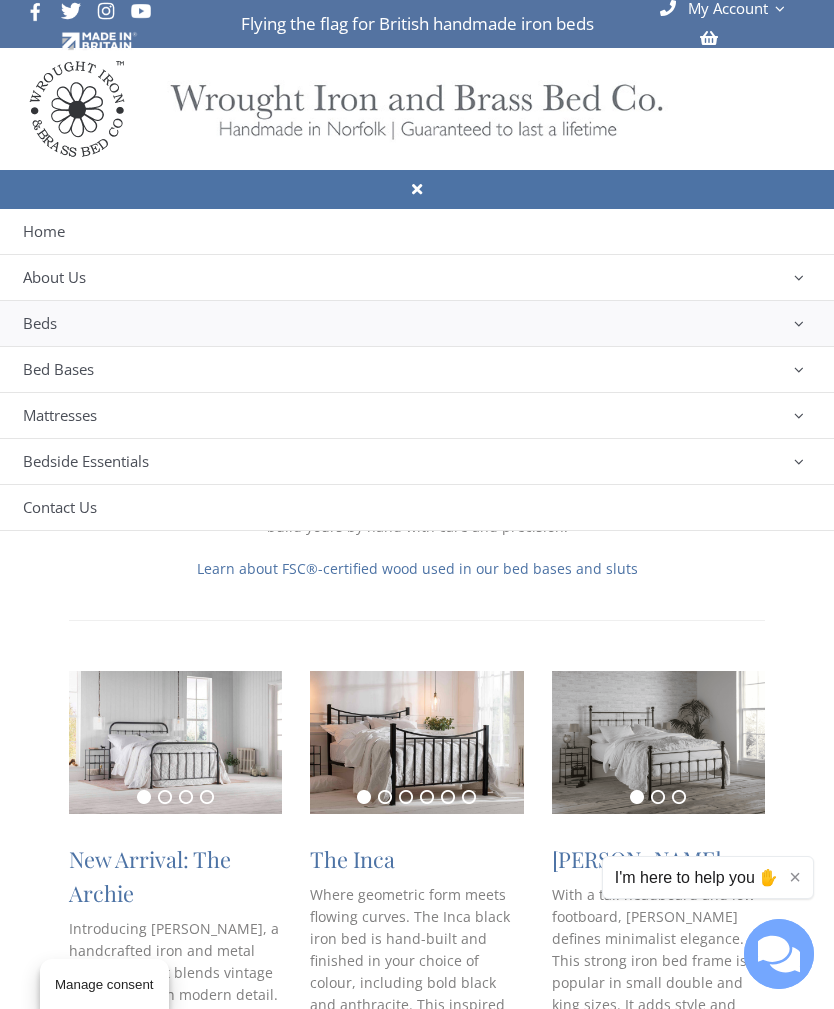 click on "Contact Us" at bounding box center [60, 508] 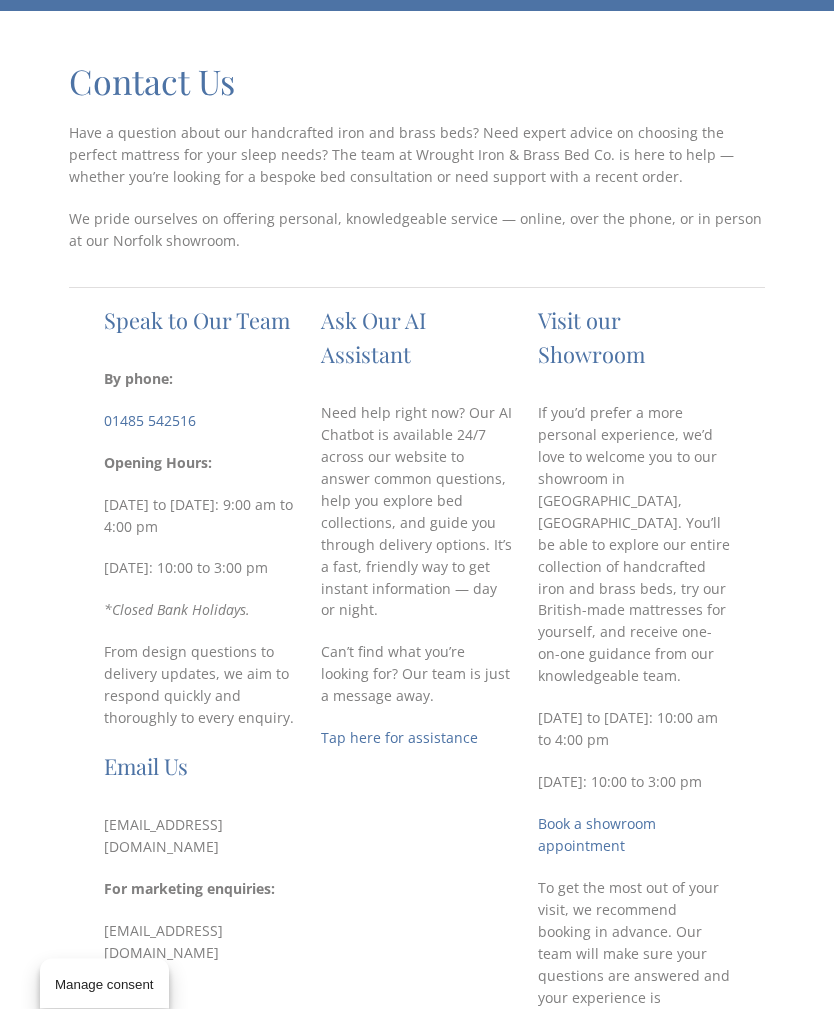scroll, scrollTop: 200, scrollLeft: 0, axis: vertical 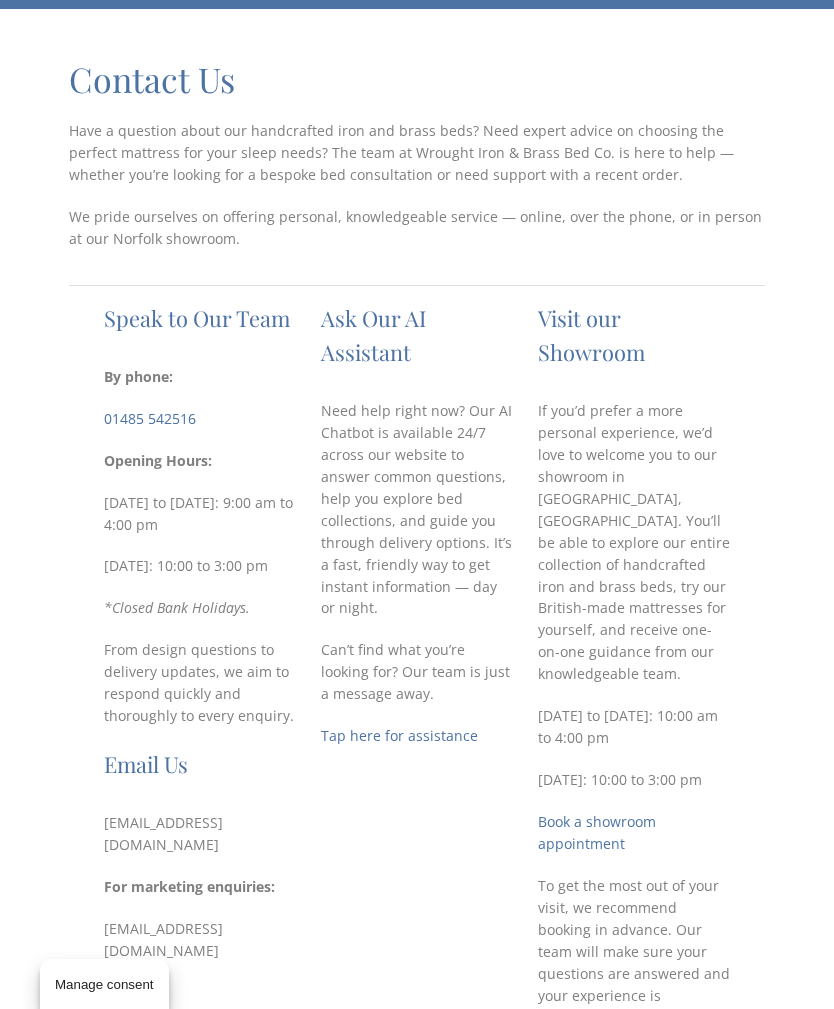 click on "Book a showroom appointment" at bounding box center [597, 832] 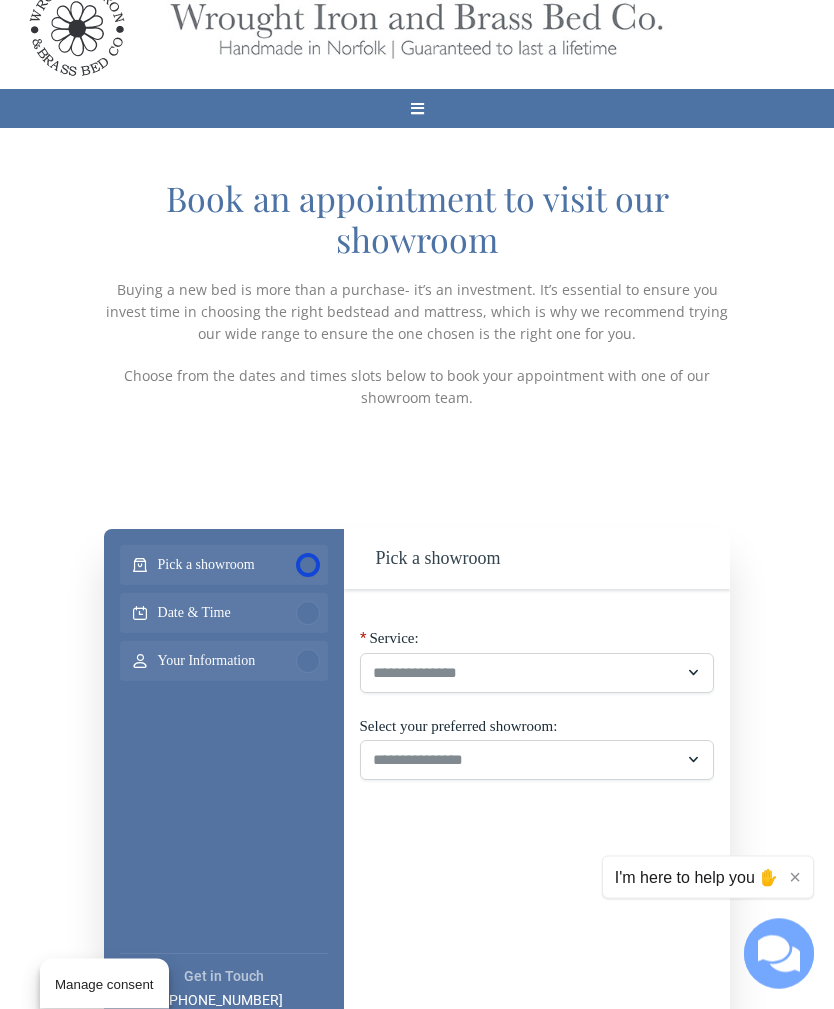 scroll, scrollTop: 81, scrollLeft: 0, axis: vertical 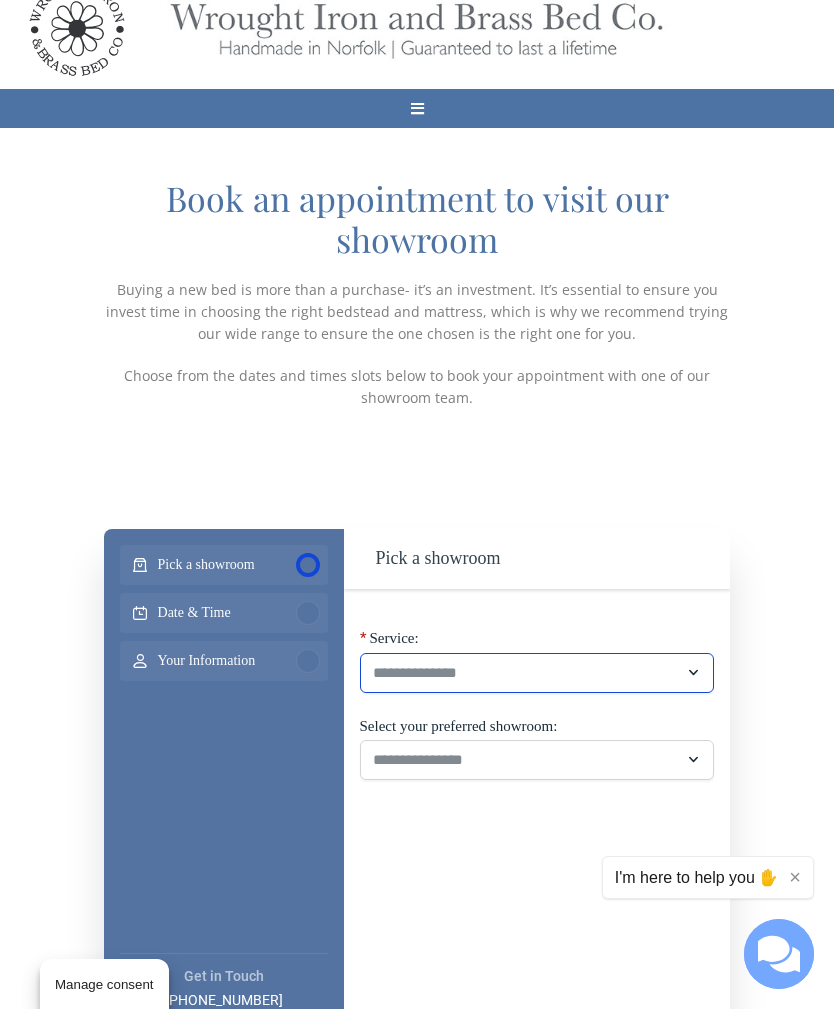 click 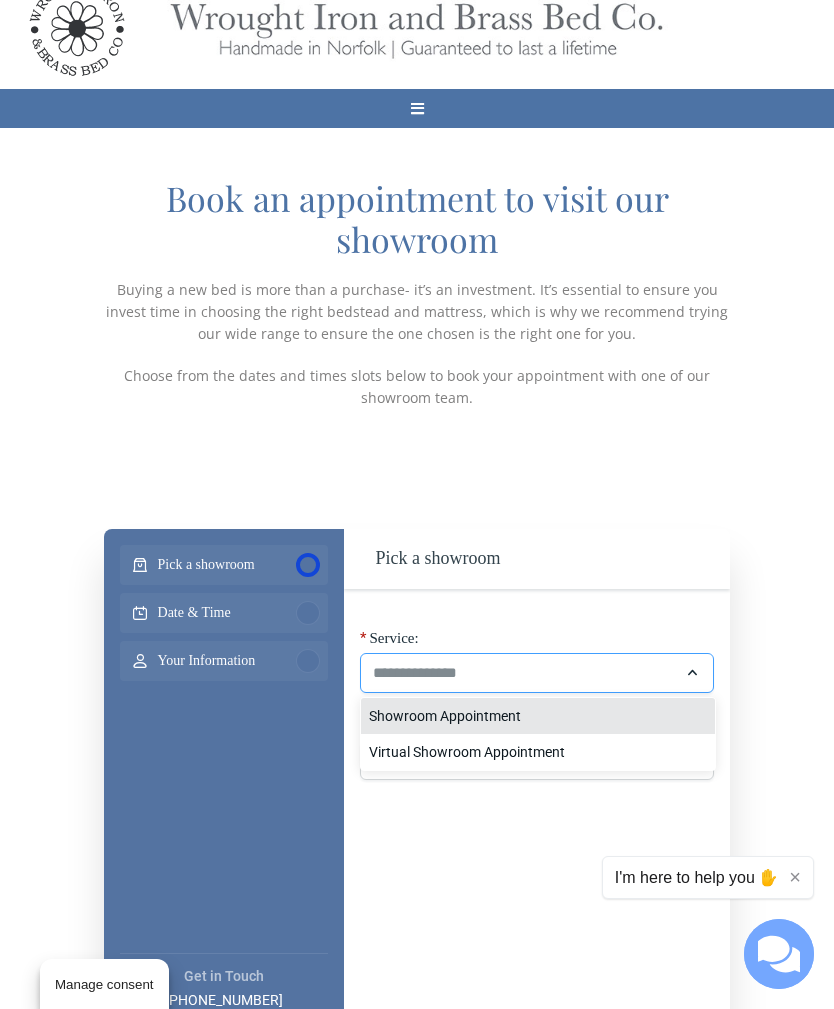 click on "Showroom Appointment" at bounding box center (445, 716) 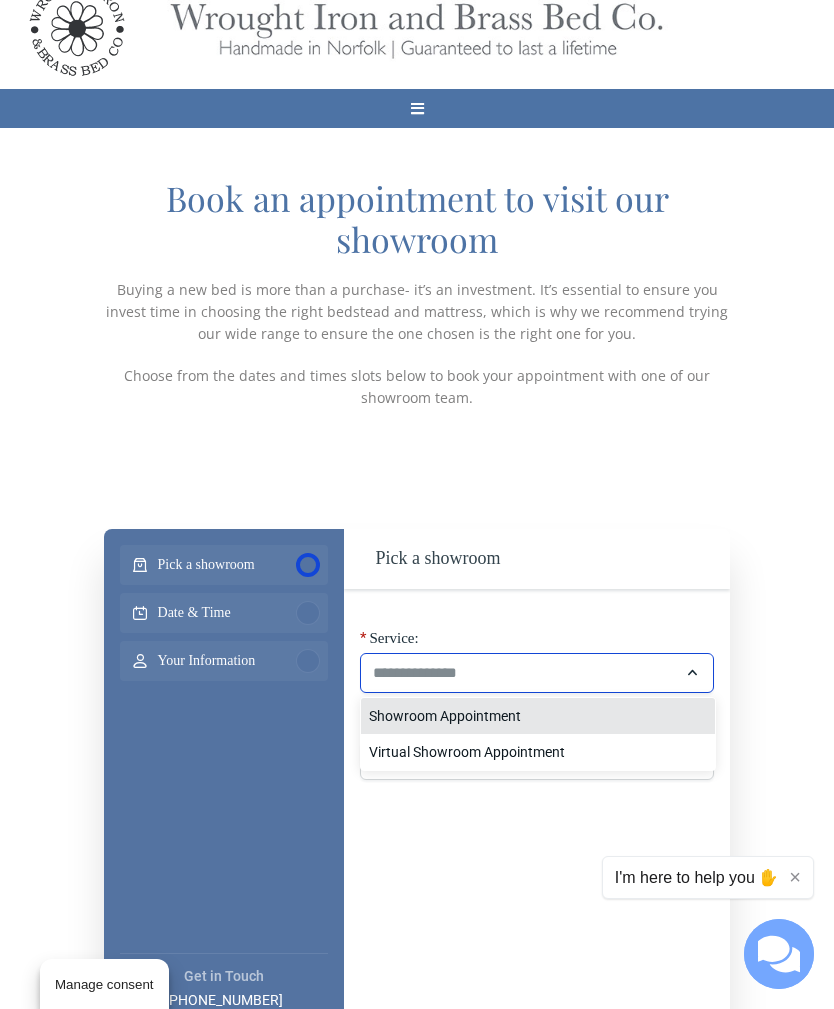 type on "**********" 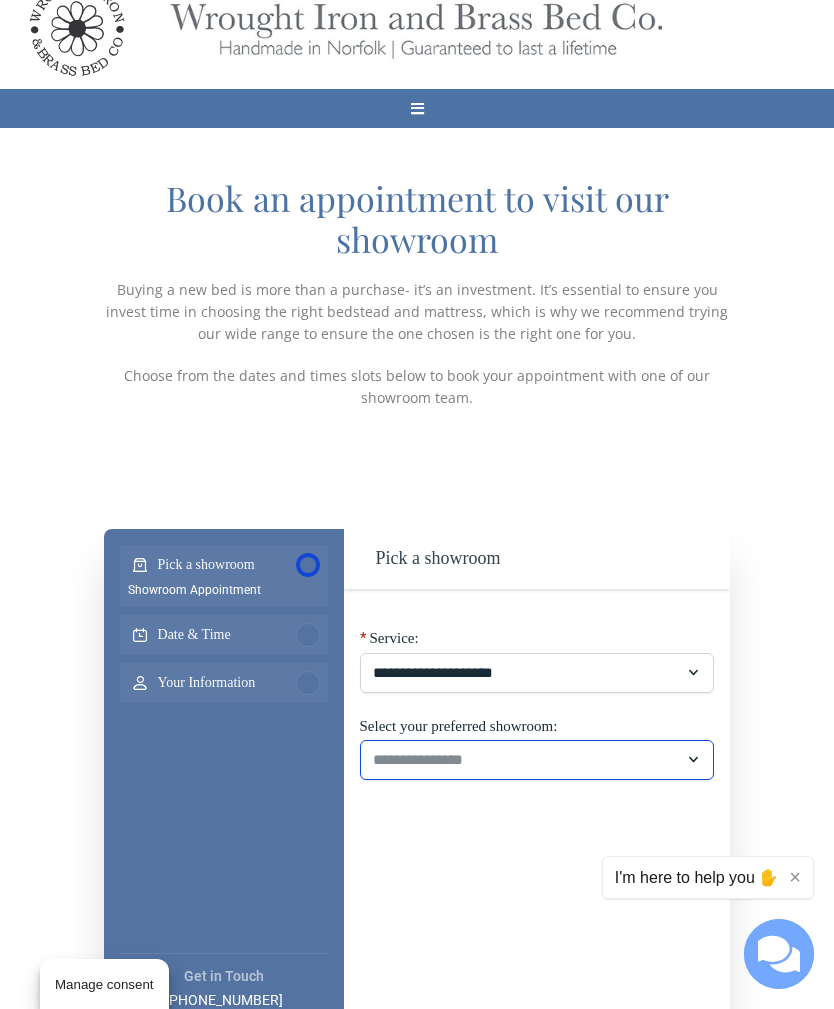 click 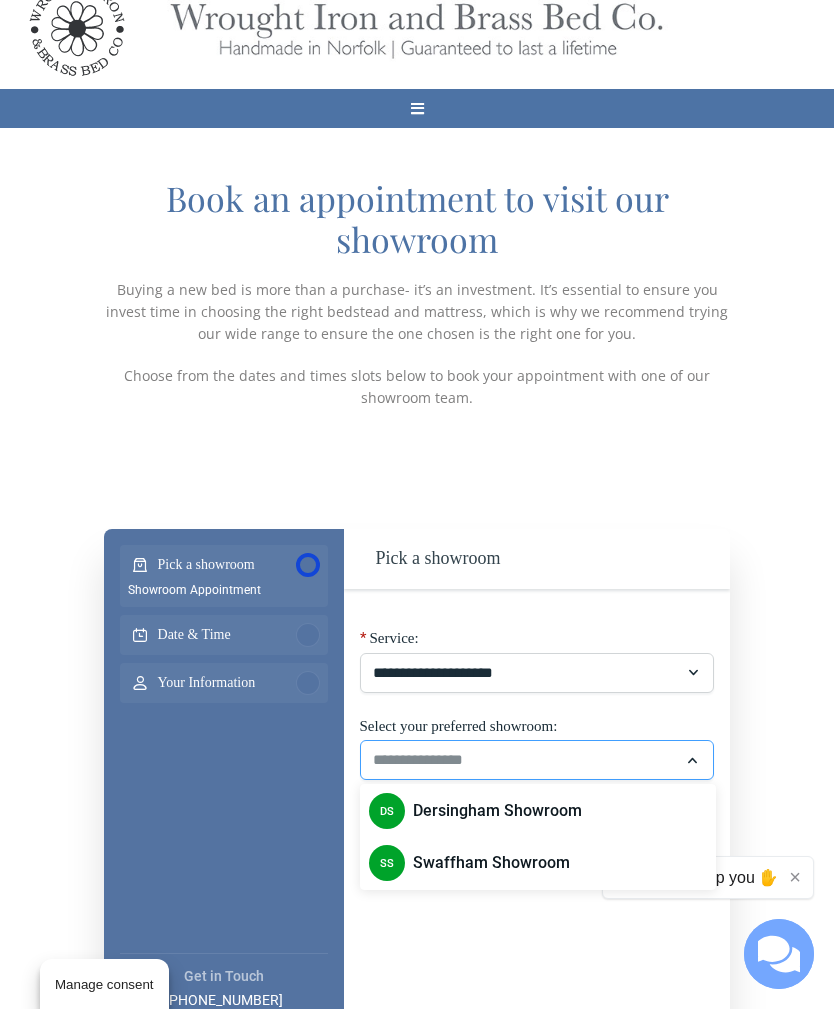click on "Swaffham Showroom" at bounding box center [491, 862] 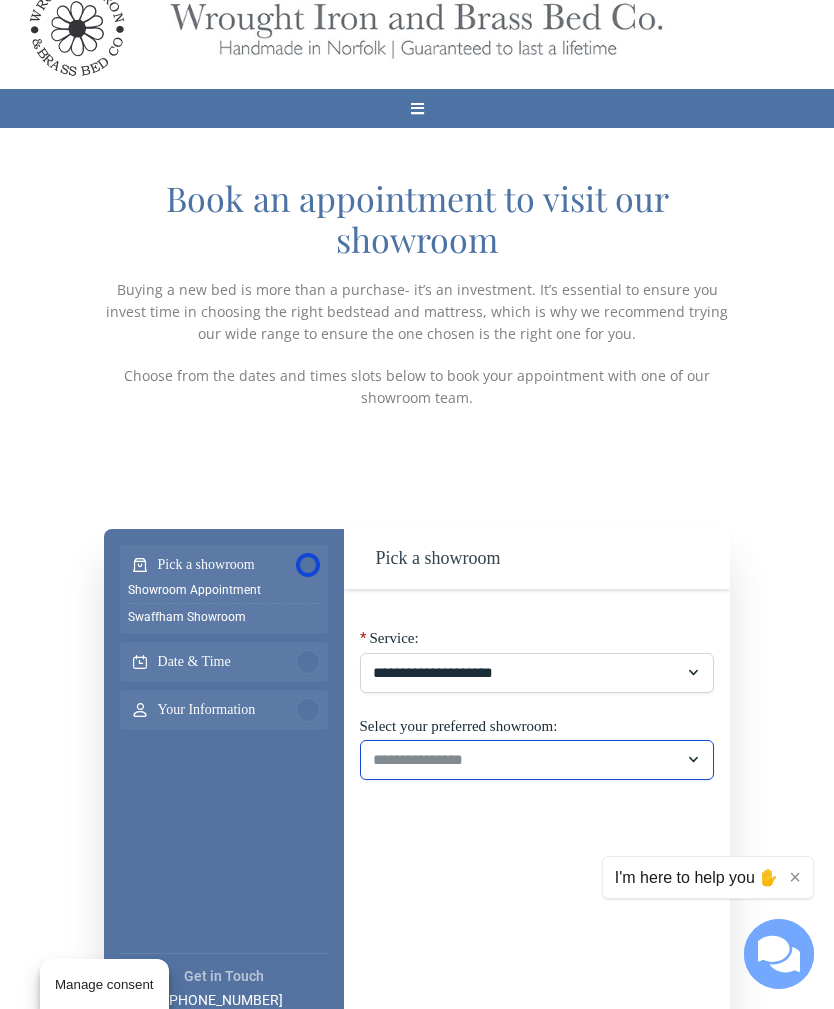 type on "**********" 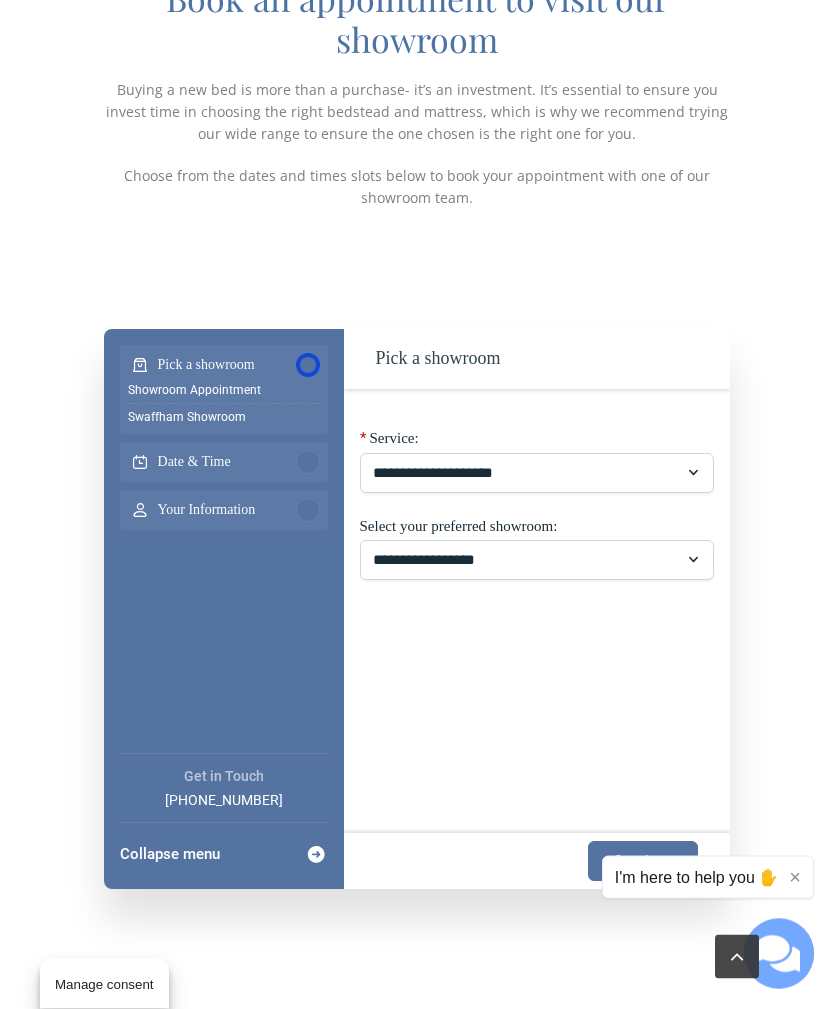 click on "Continue" at bounding box center (643, 862) 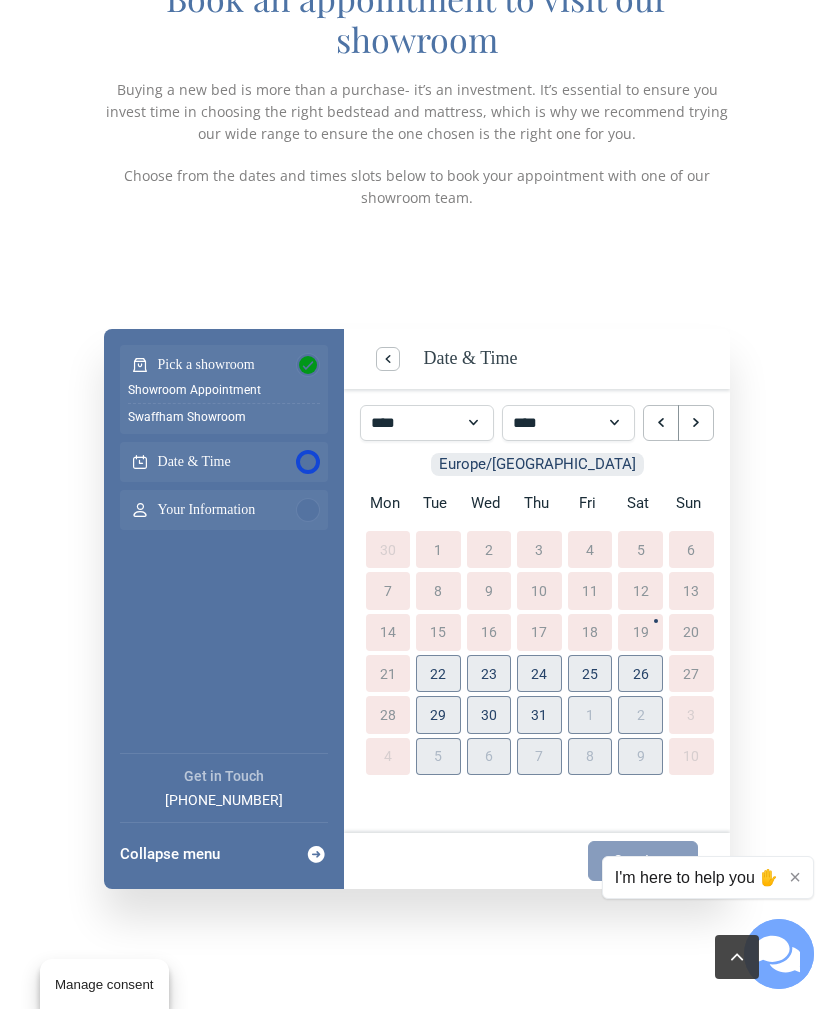 click at bounding box center [539, 714] 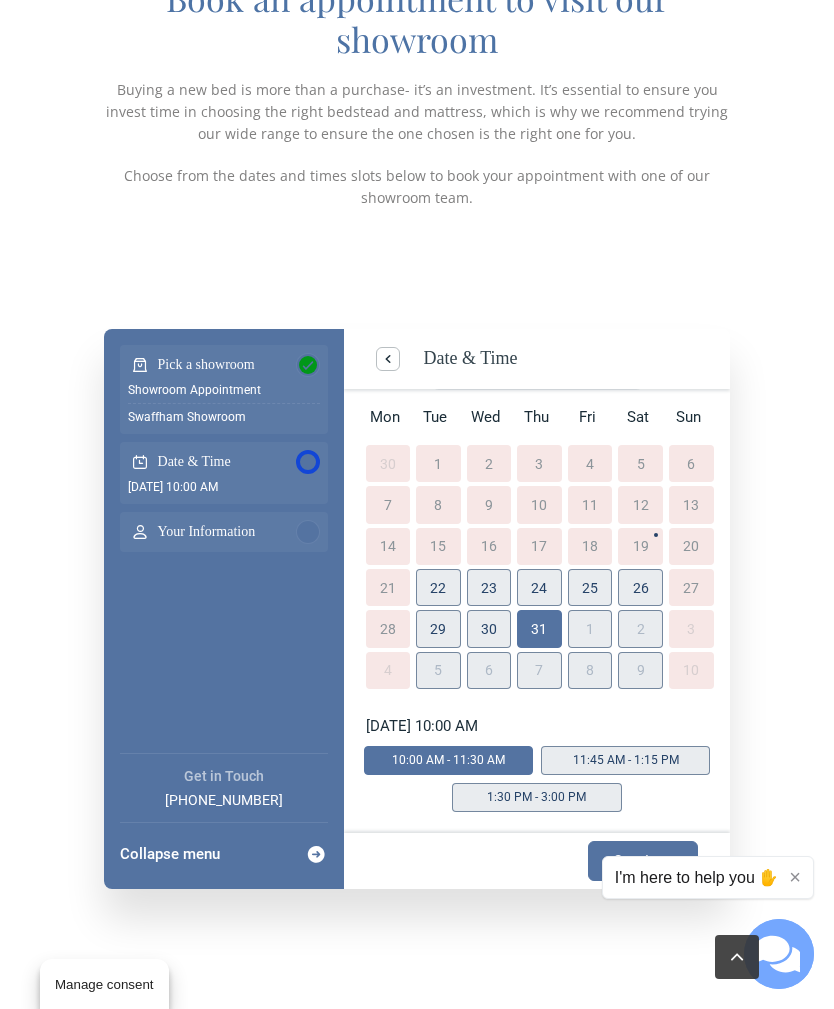 scroll, scrollTop: 89, scrollLeft: 0, axis: vertical 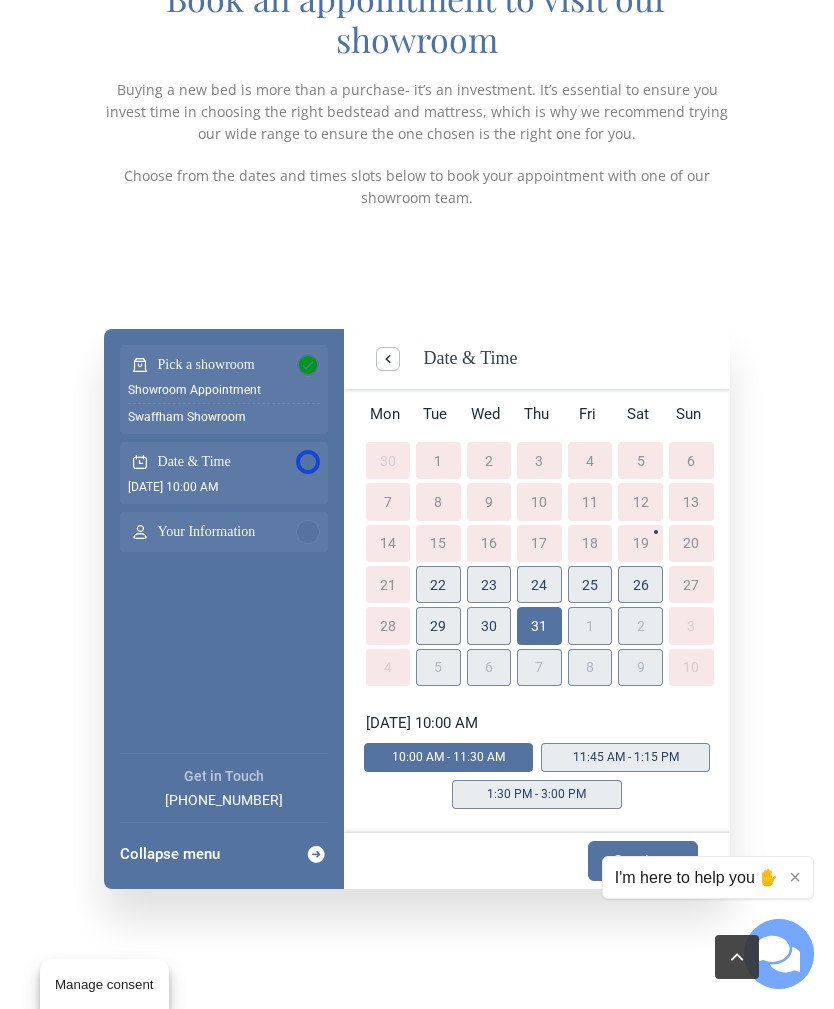 click on "Continue" at bounding box center (643, 861) 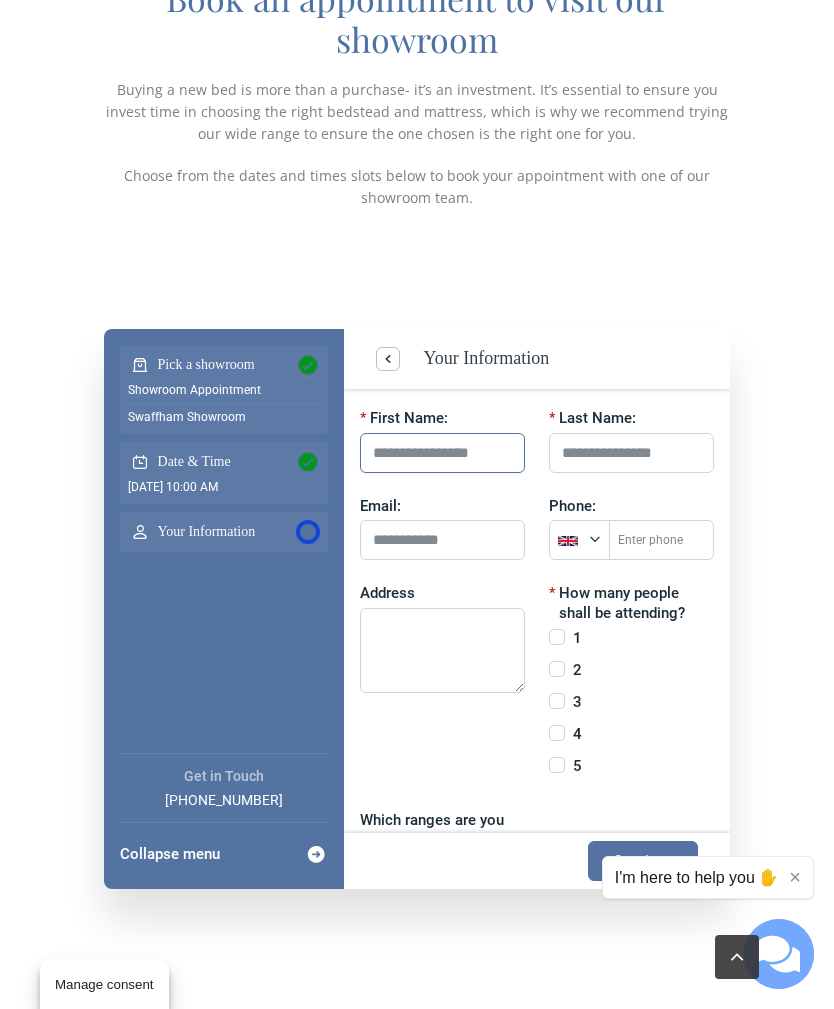 click 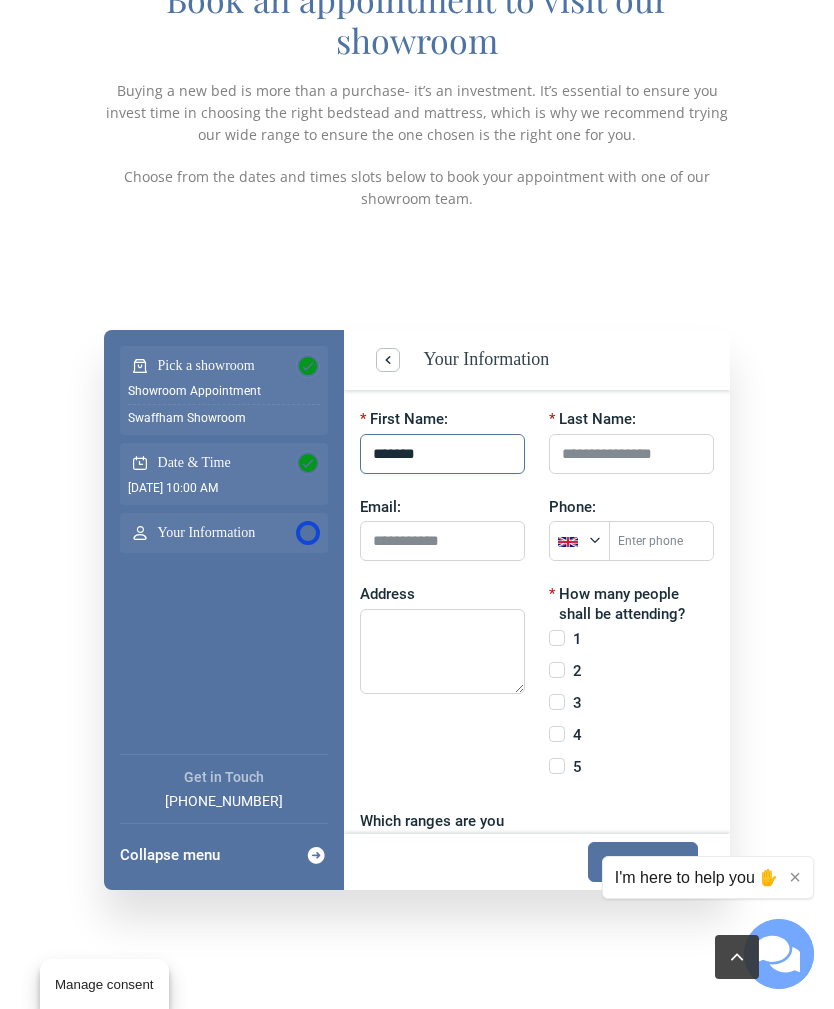 type on "*******" 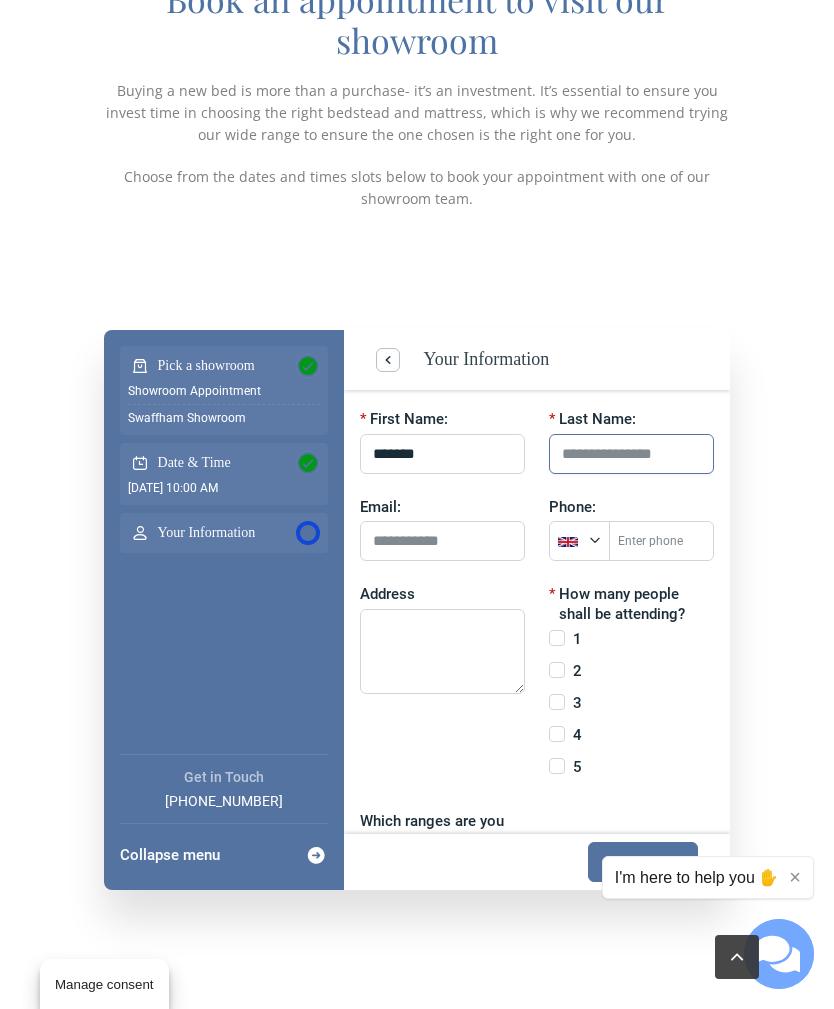 click 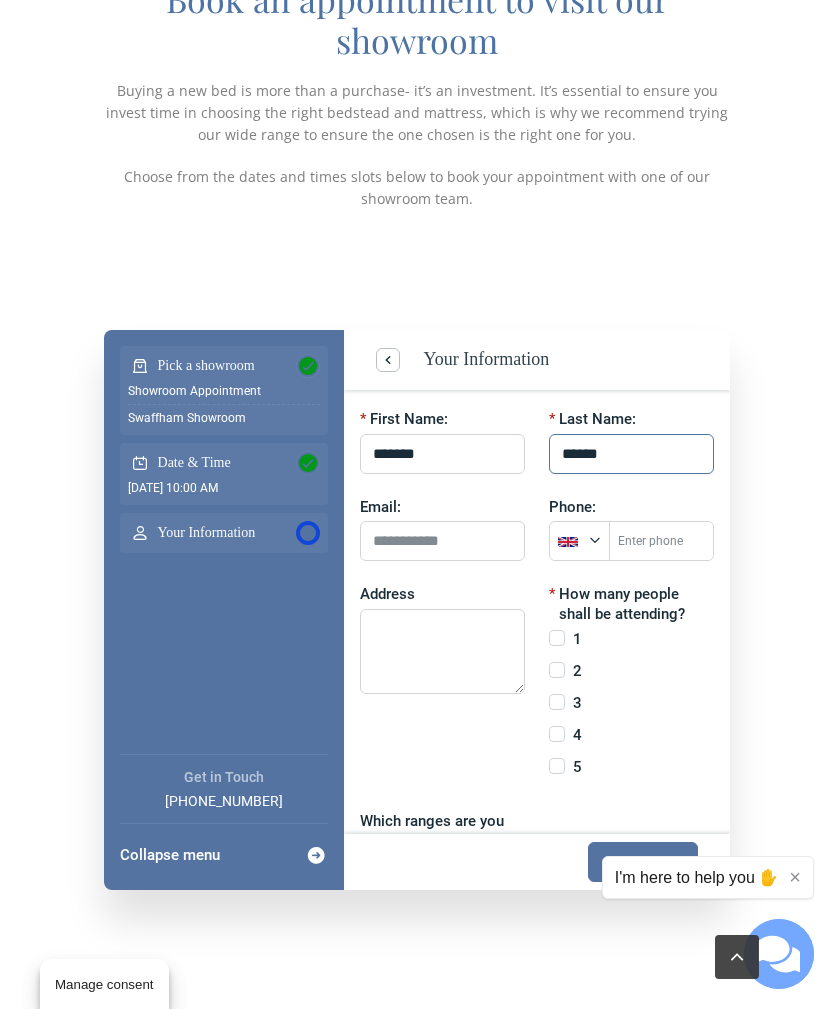 type on "******" 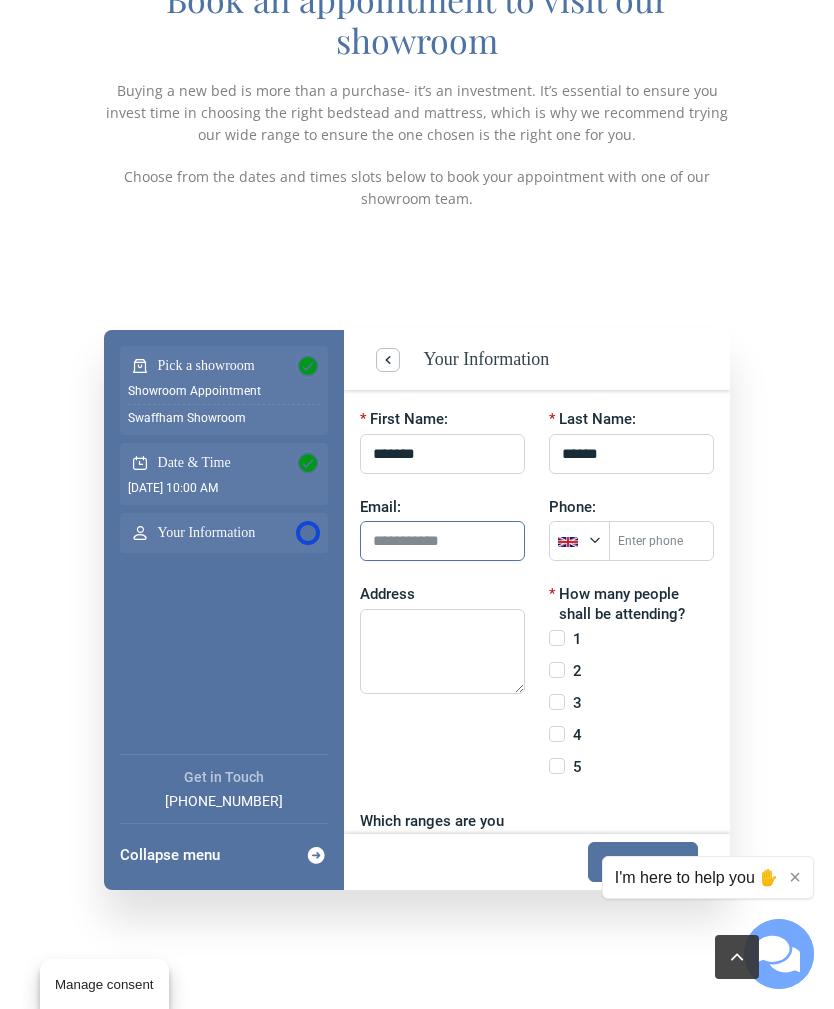 click 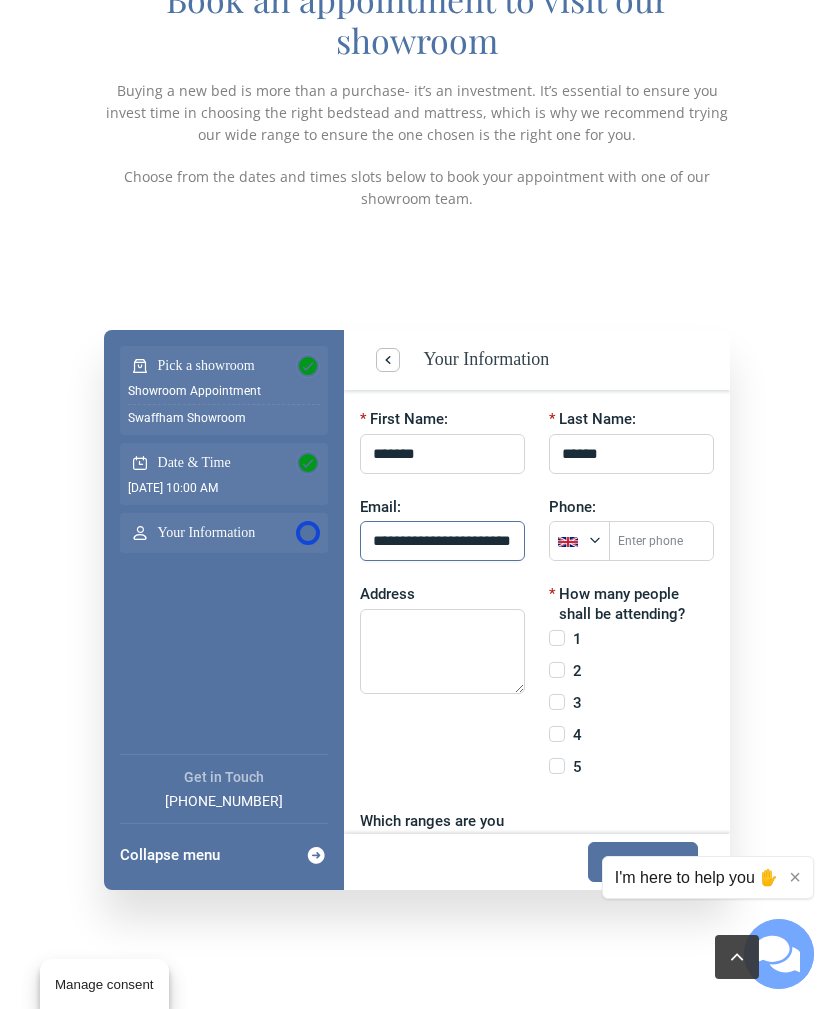 type on "**********" 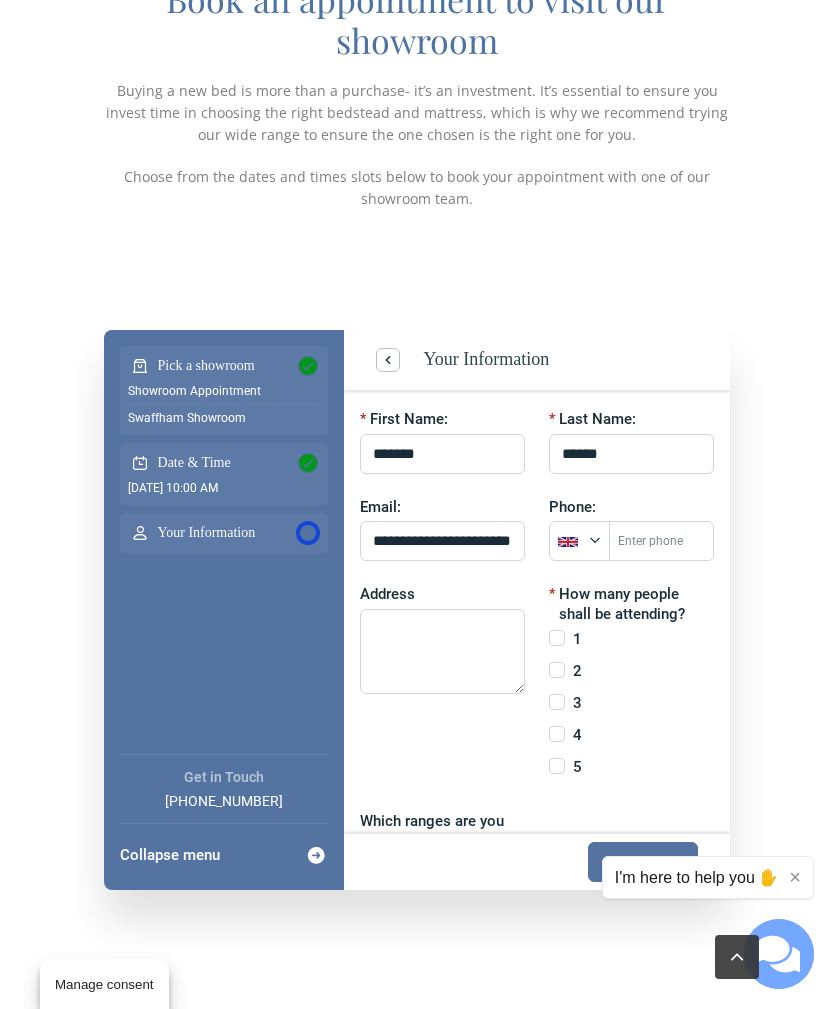 click on "Enter phone" at bounding box center [661, 541] 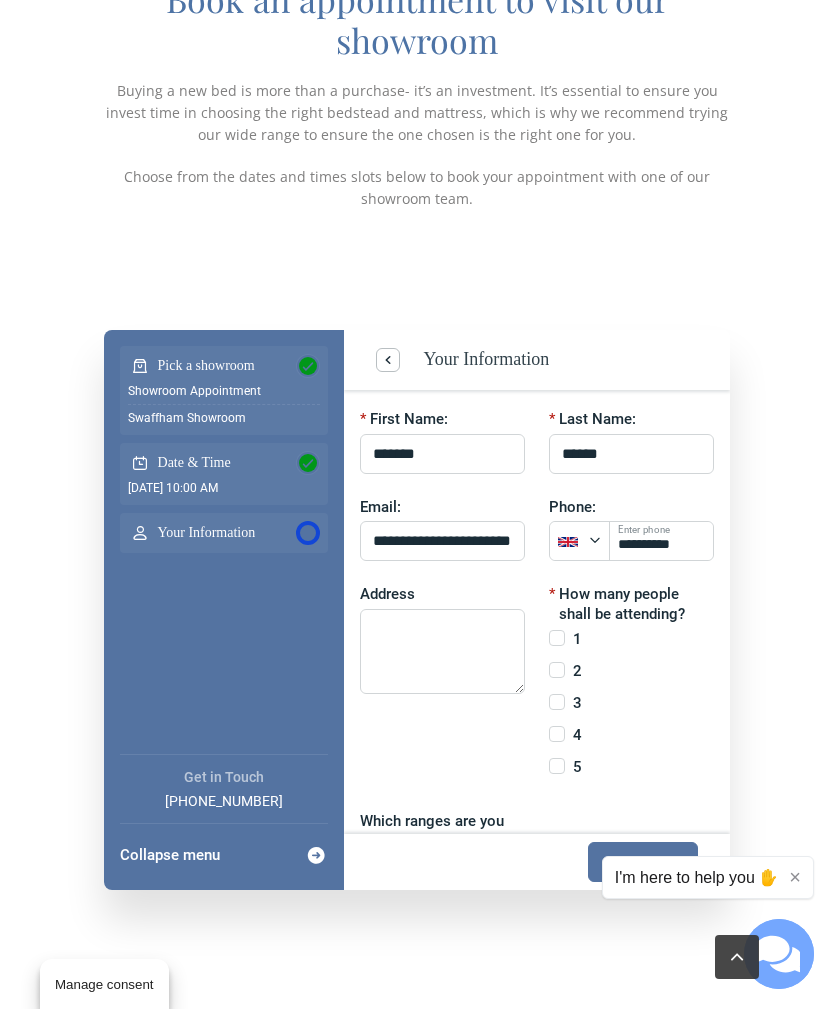type on "**********" 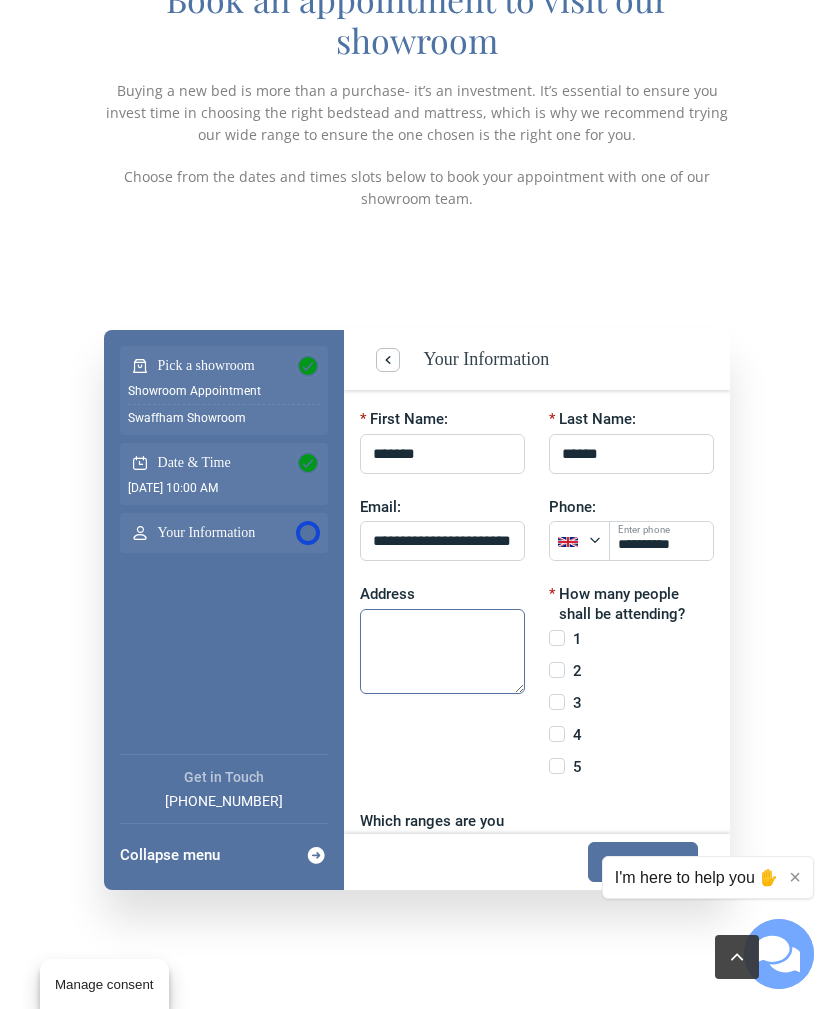 click 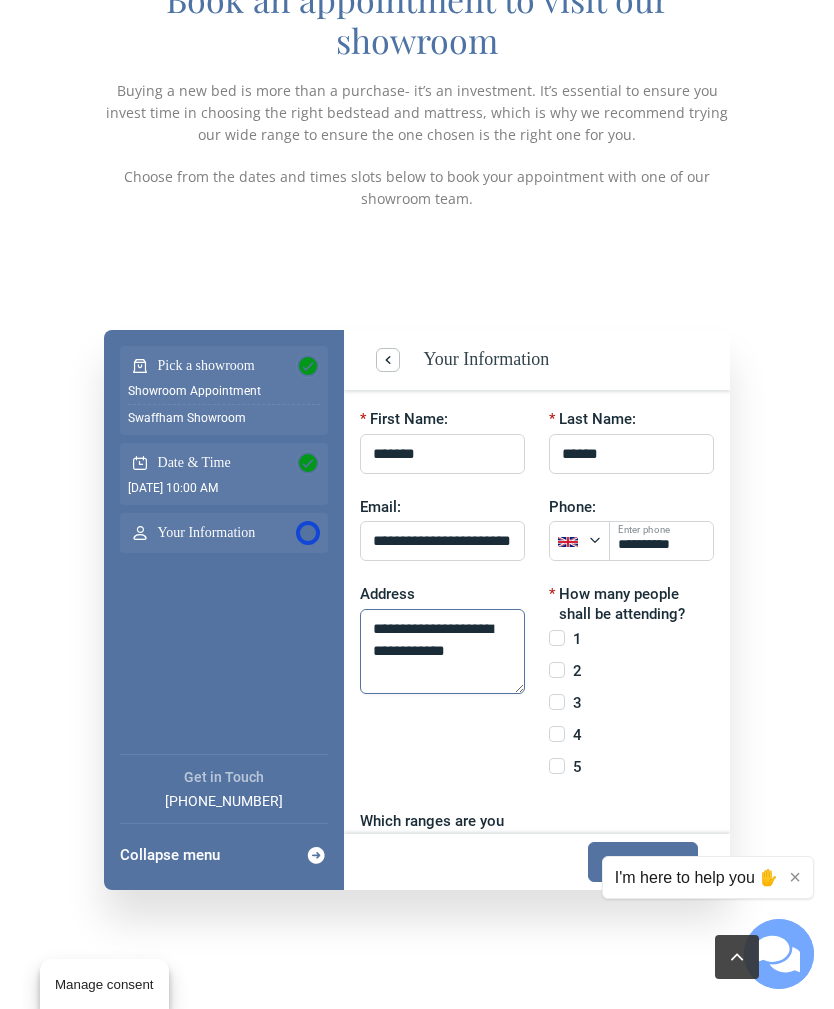 type on "**********" 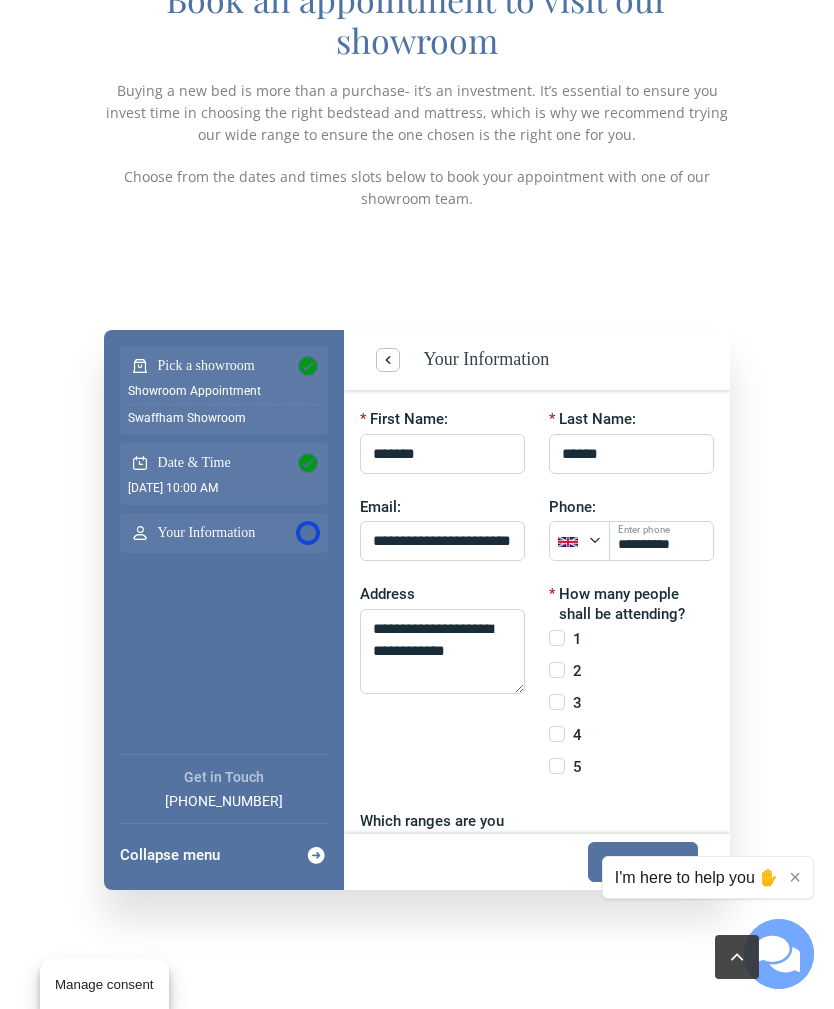 click on "1" at bounding box center [577, 640] 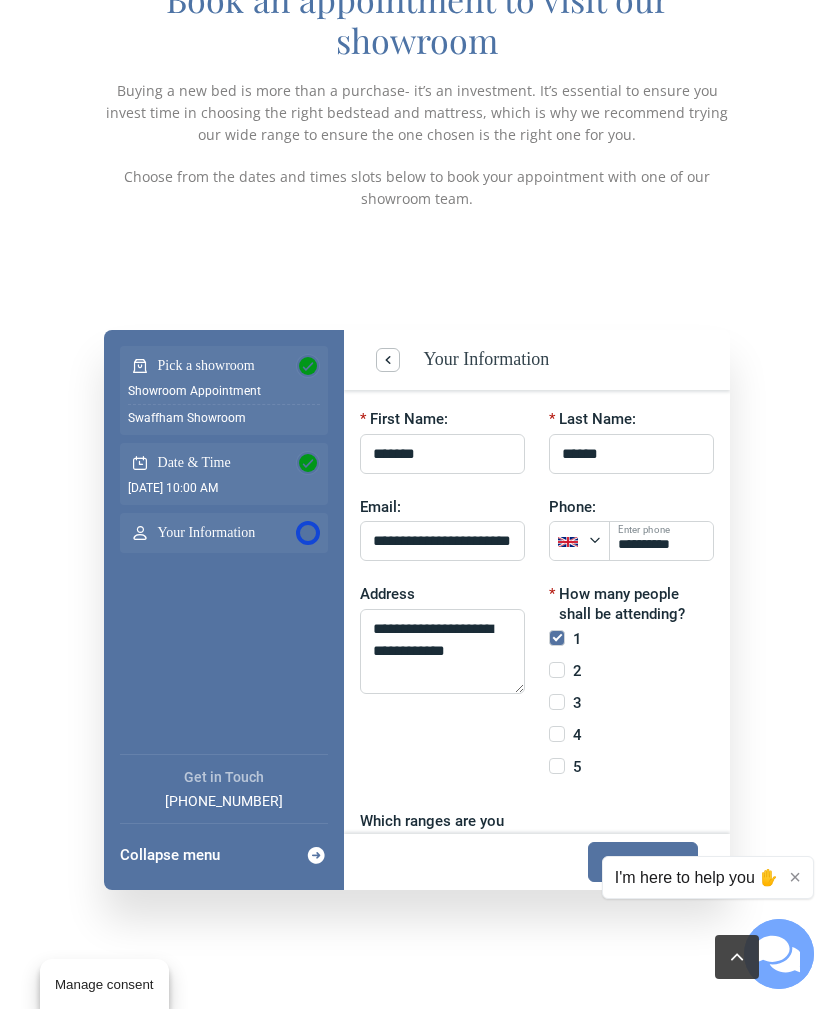 scroll, scrollTop: 281, scrollLeft: 0, axis: vertical 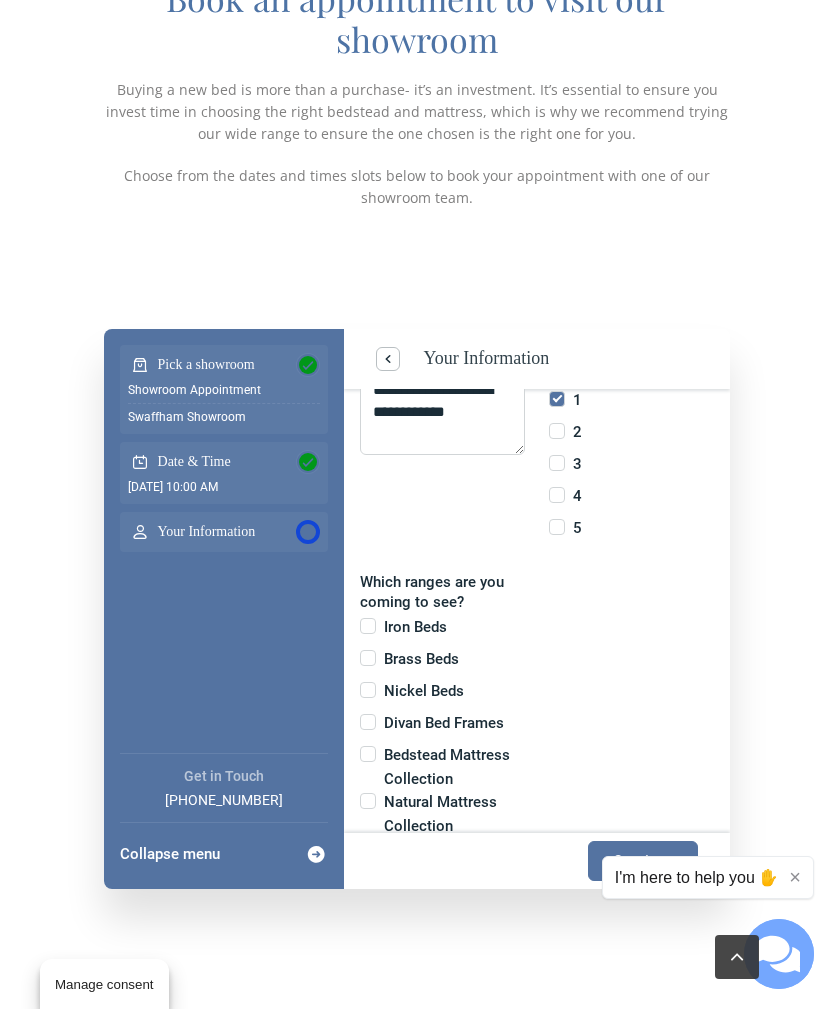 click on "Iron Beds" at bounding box center (442, 632) 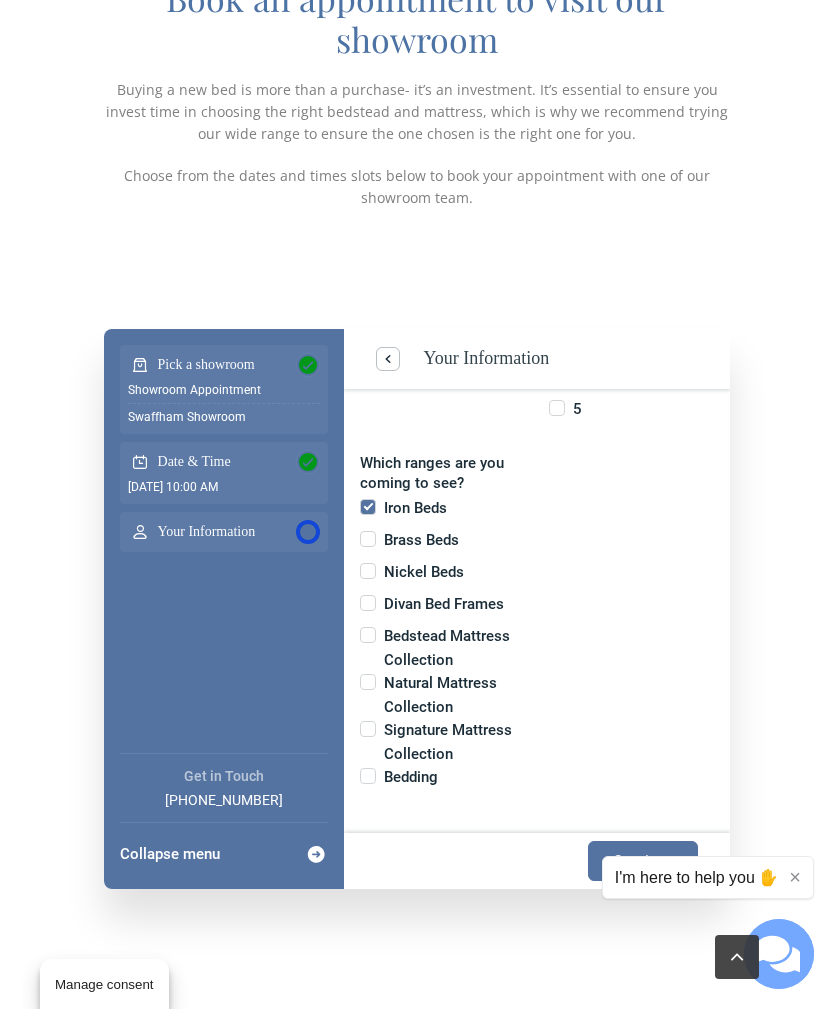 scroll, scrollTop: 356, scrollLeft: 0, axis: vertical 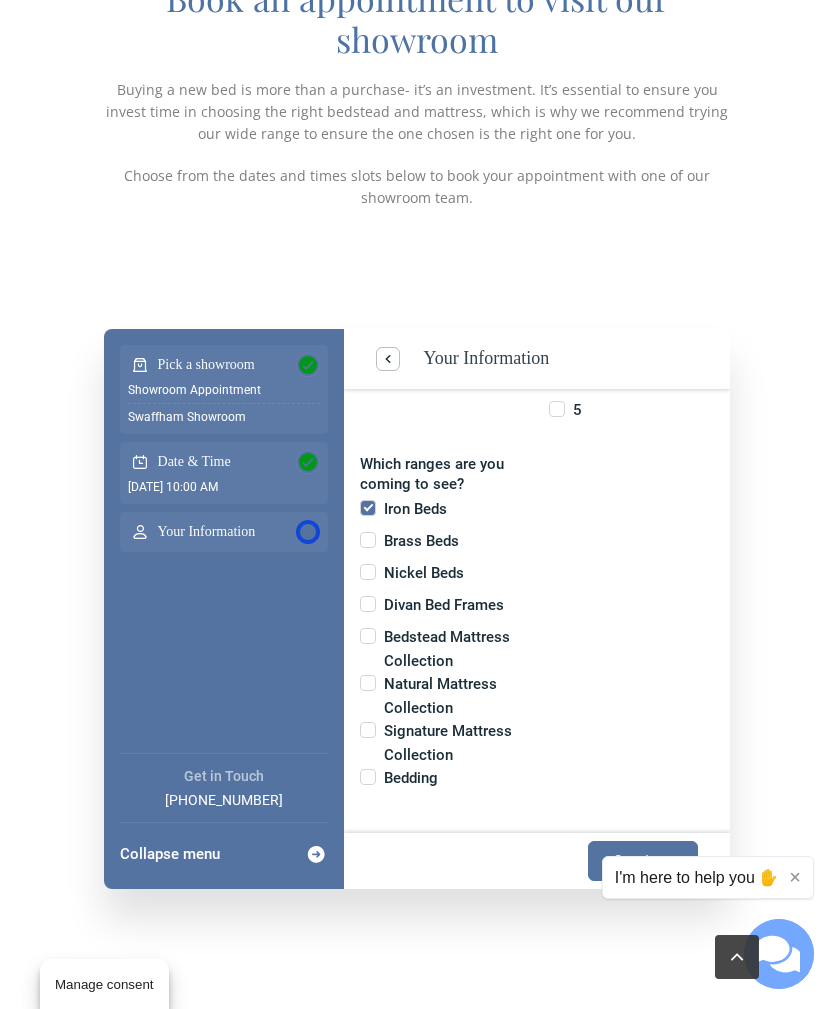 click at bounding box center (368, 730) 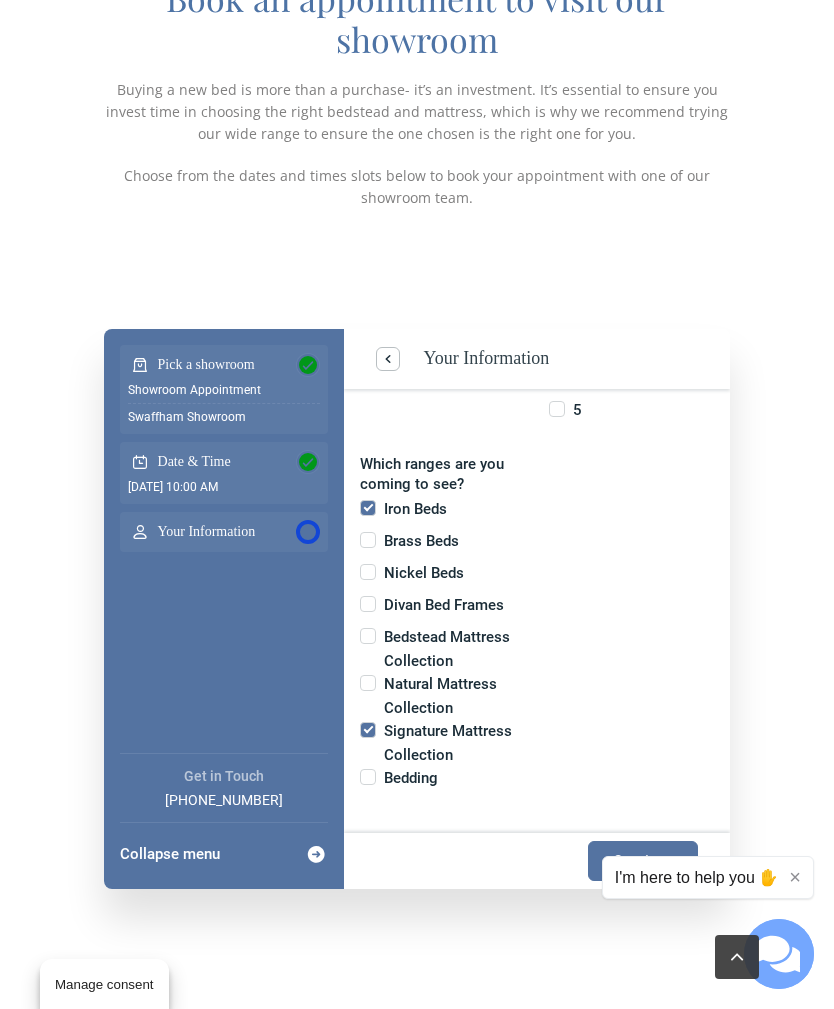 click on "Natural Mattress Collection" at bounding box center [442, 696] 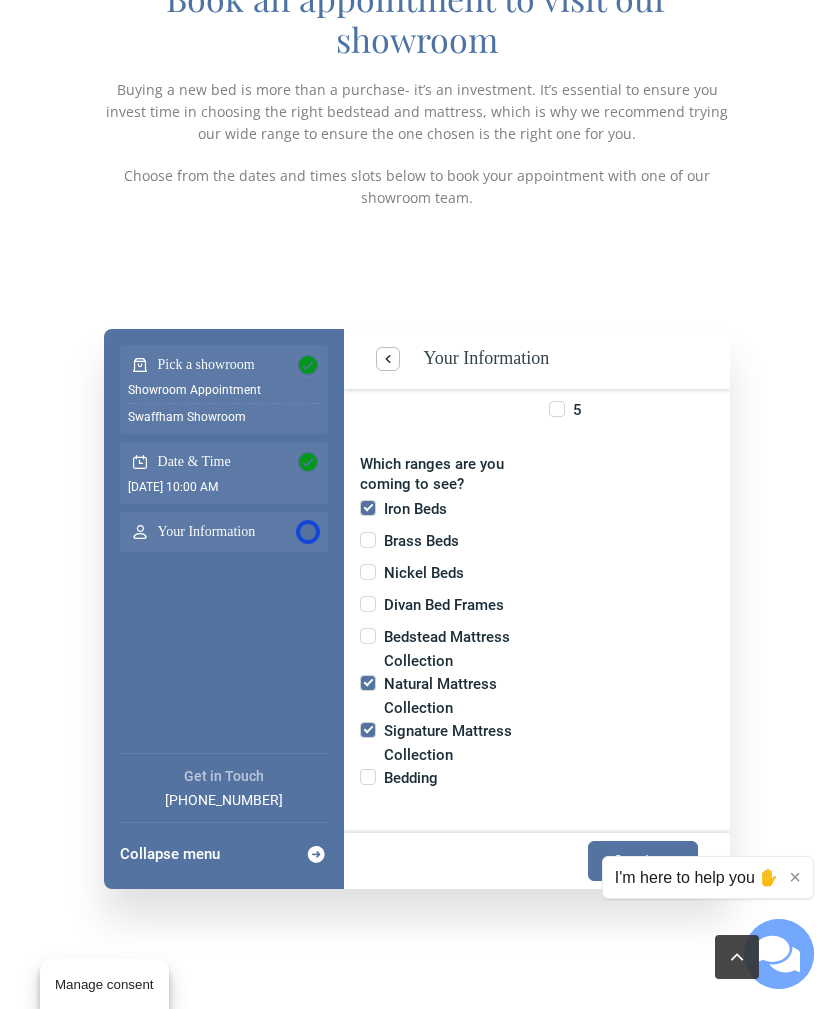 click at bounding box center (368, 636) 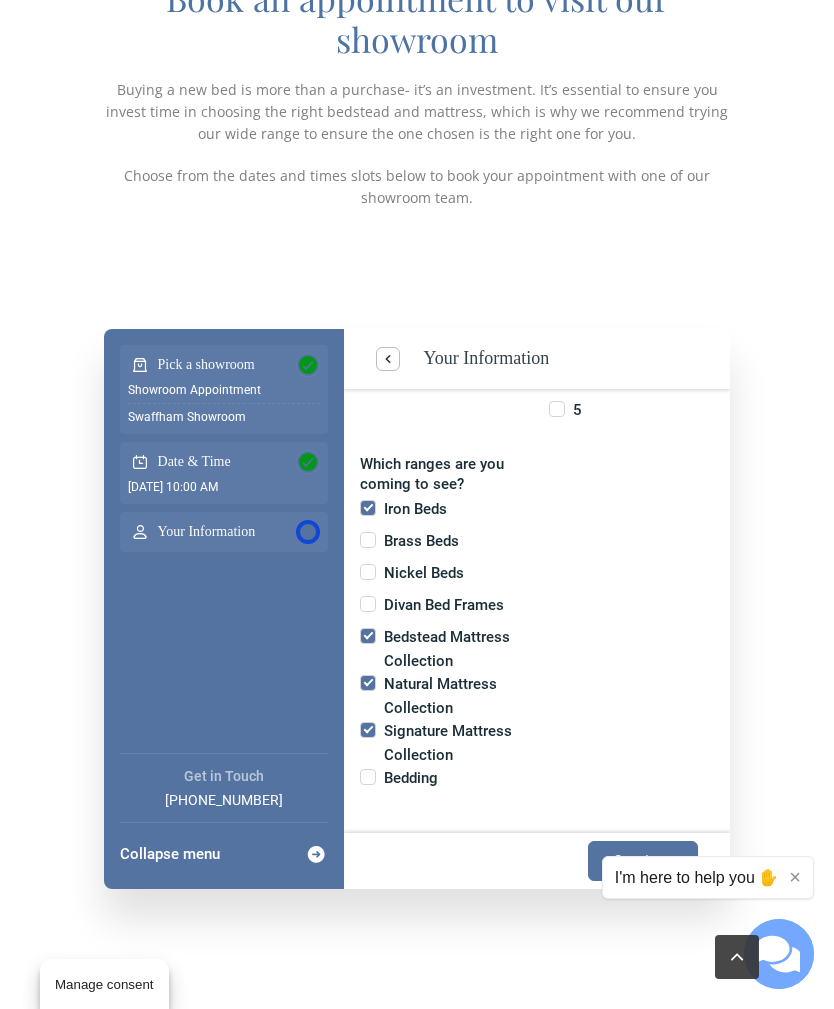 click on "Continue" at bounding box center [643, 861] 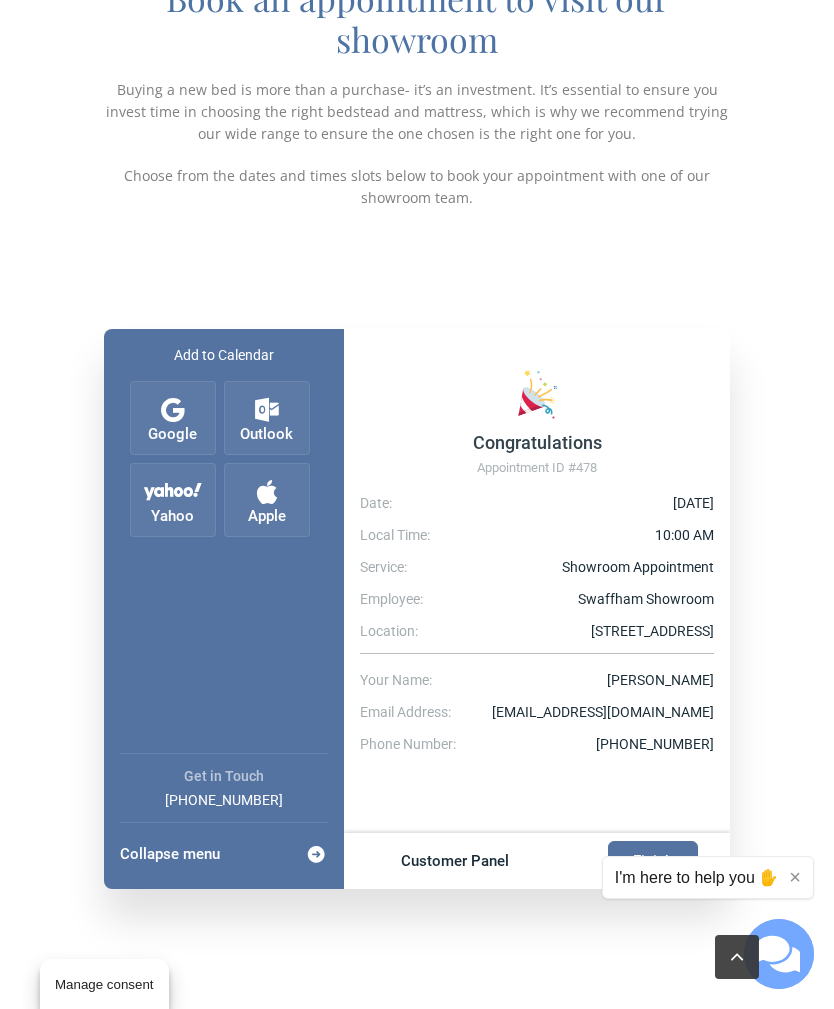 click on "Finish" at bounding box center (653, 861) 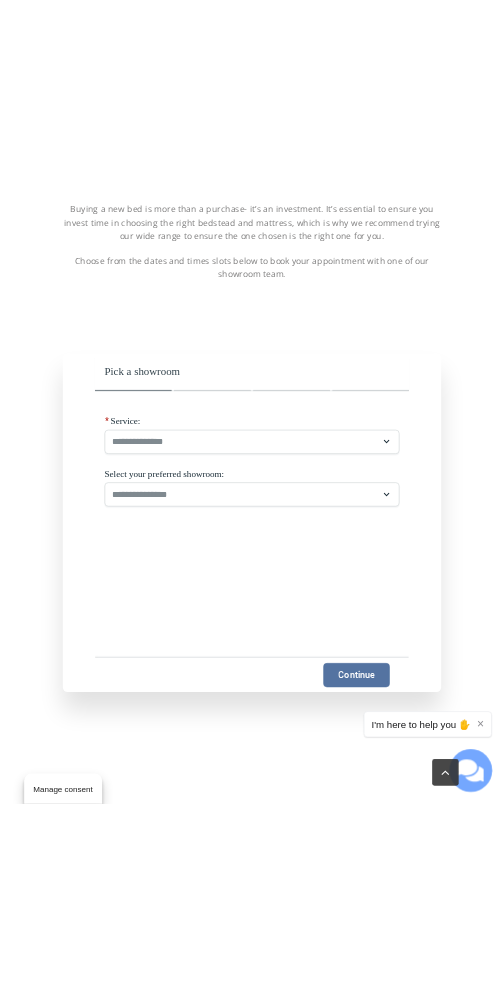 scroll, scrollTop: 541, scrollLeft: 0, axis: vertical 